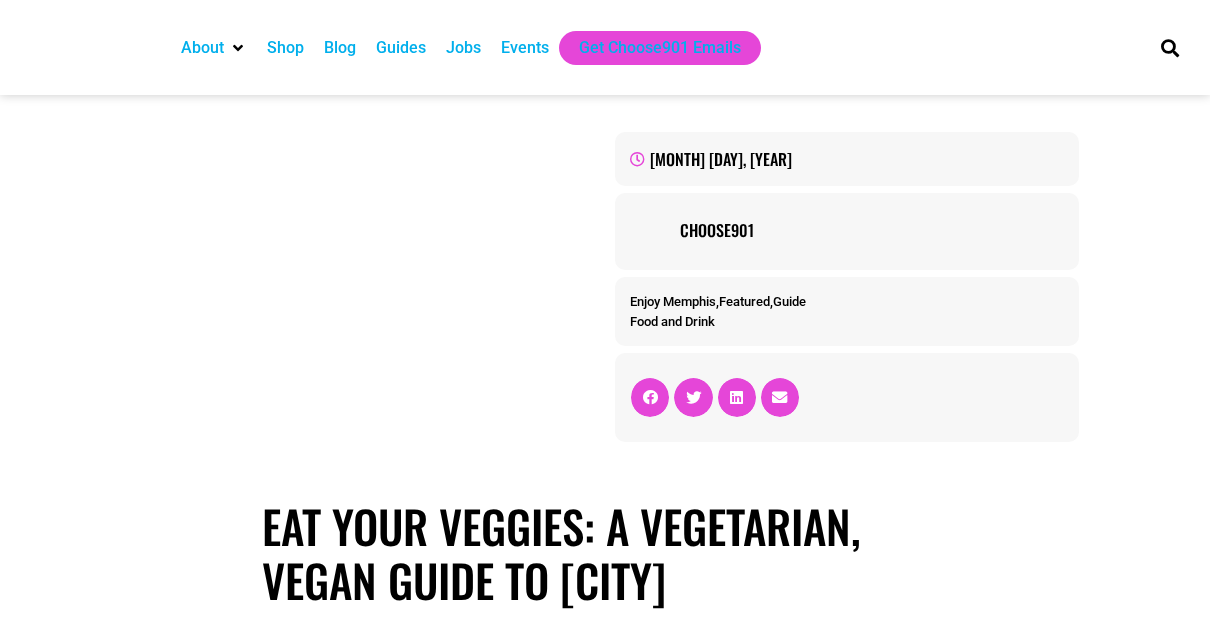 scroll, scrollTop: 0, scrollLeft: 0, axis: both 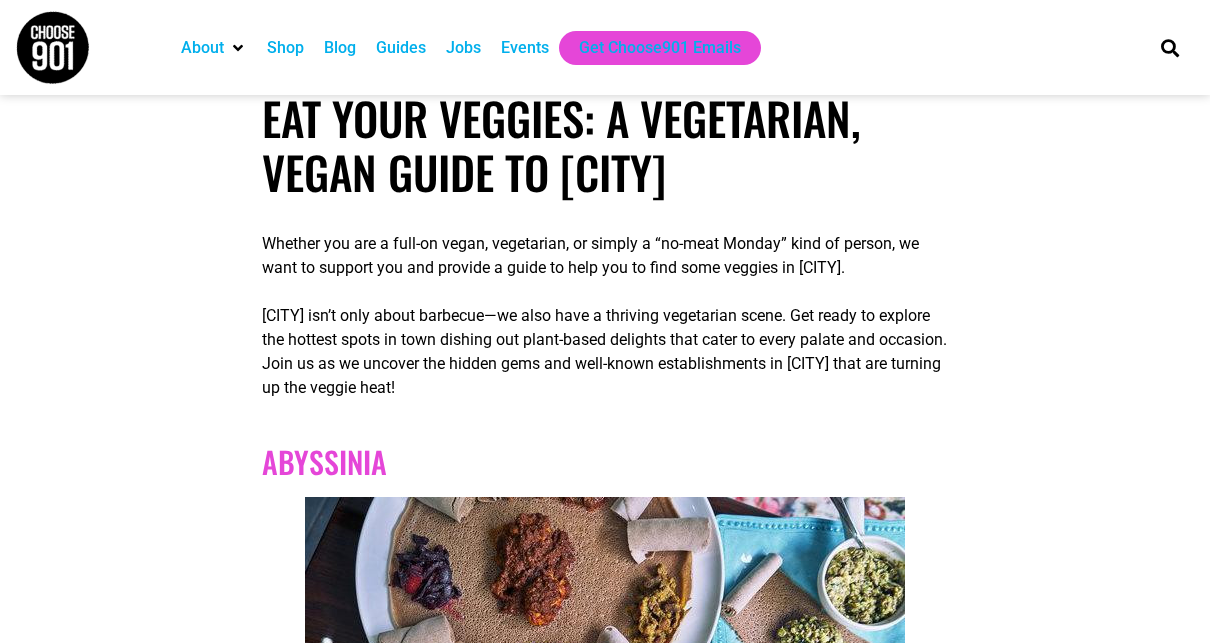 click on "Eat Your Veggies: A Vegetarian, Vegan Guide to Memphis
Whether you are a full-on vegan, vegetarian, or simply a “no-meat Monday” kind of person, we want to support you and provide a guide to help you to find some veggies in Memphis.  Memphis isn’t only about barbecue—we also have a thriving vegetarian scene. Get ready to explore the hottest spots in town dishing out plant-based delights that cater to every palate and occasion. Join us as we uncover the hidden gems and well-known establishments in Memphis that are turning up the veggie heat!
Abyssinia
Photo: Variety Ethiopian platter
Abyssinia" at bounding box center [605, 13653] 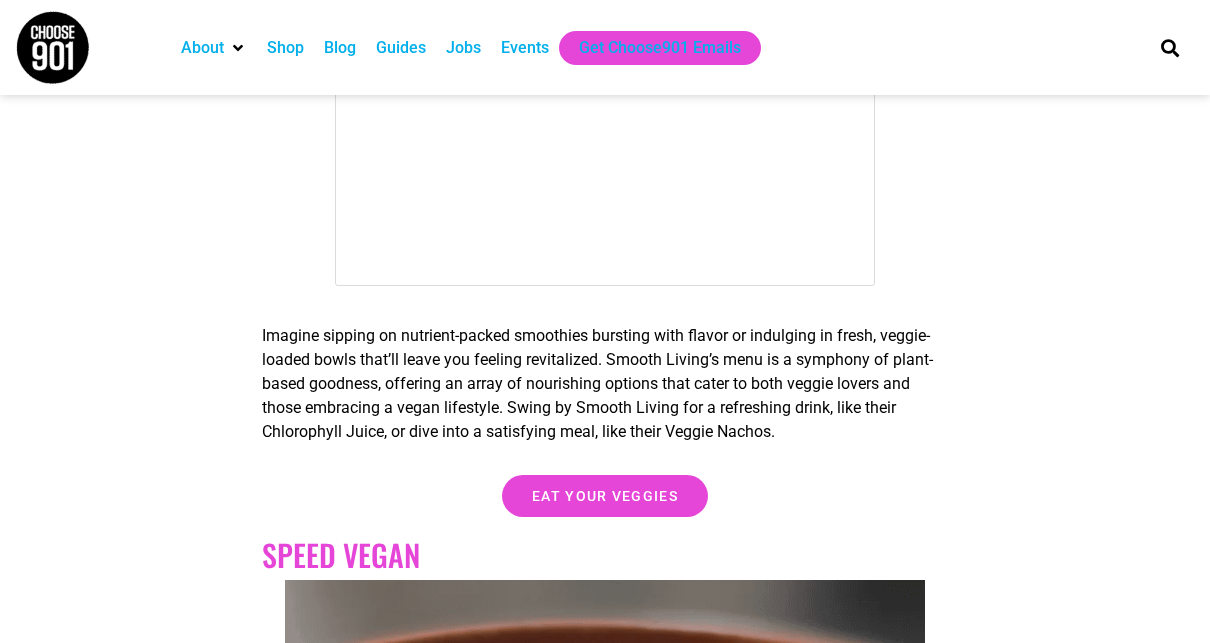 scroll, scrollTop: 21980, scrollLeft: 0, axis: vertical 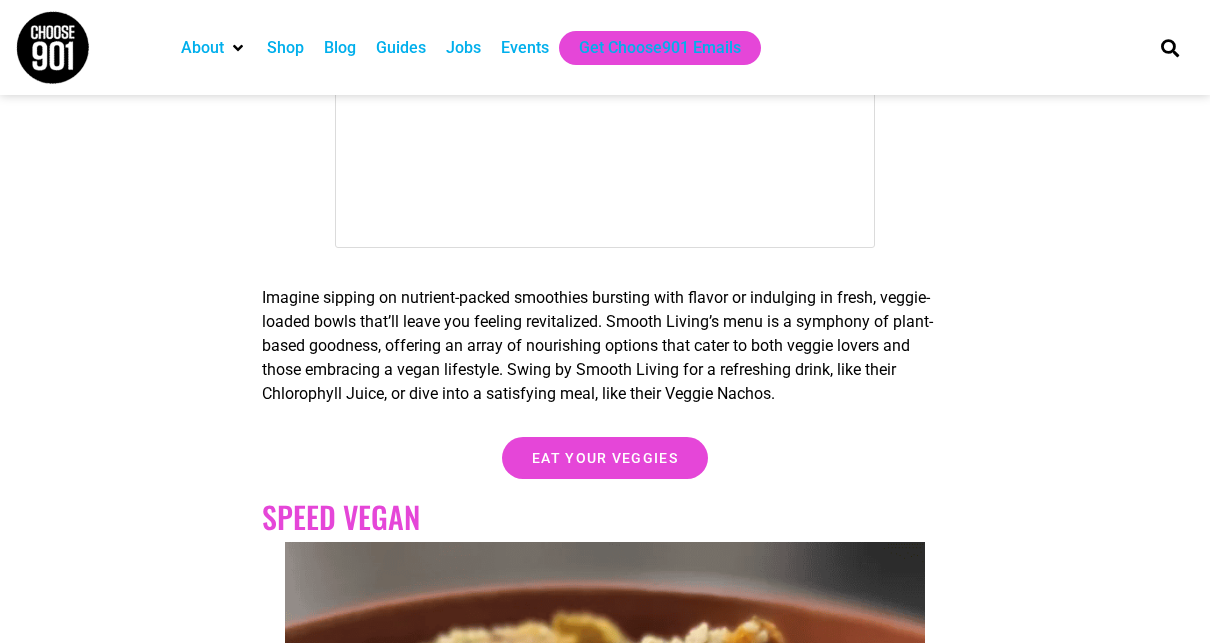 click on "Eat Your Veggies: A Vegetarian, Vegan Guide to Memphis
Whether you are a full-on vegan, vegetarian, or simply a “no-meat Monday” kind of person, we want to support you and provide a guide to help you to find some veggies in Memphis.  Memphis isn’t only about barbecue—we also have a thriving vegetarian scene. Get ready to explore the hottest spots in town dishing out plant-based delights that cater to every palate and occasion. Join us as we uncover the hidden gems and well-known establishments in Memphis that are turning up the veggie heat!
Abyssinia
Photo: Variety Ethiopian platter
Abyssinia" at bounding box center (605, -6588) 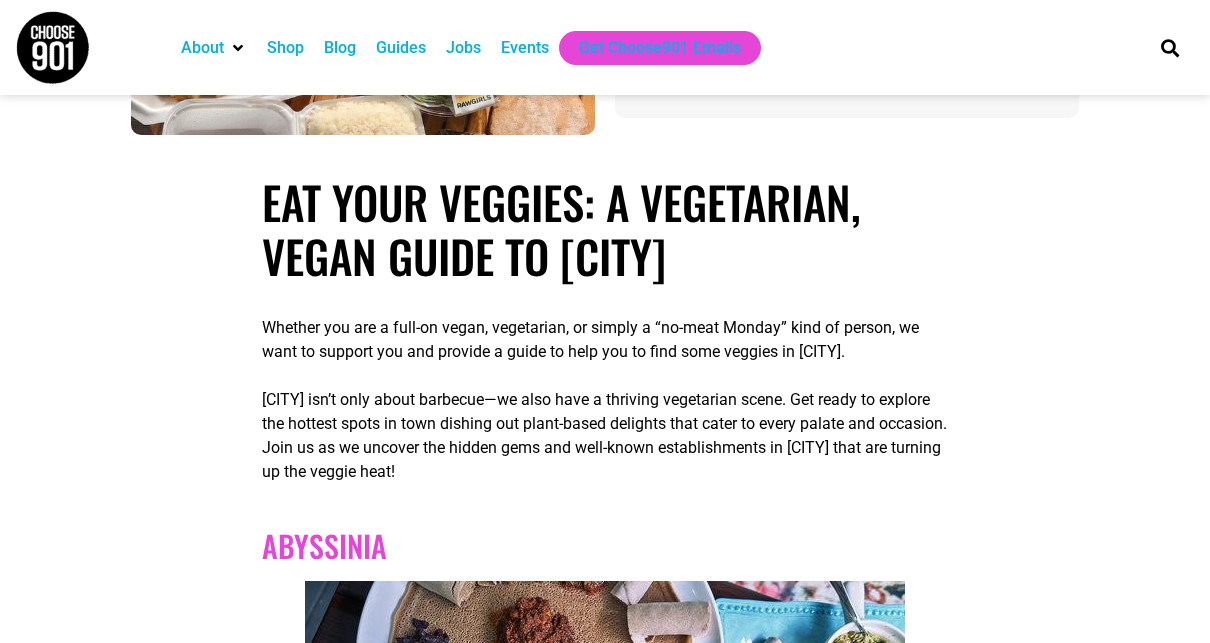 scroll, scrollTop: 0, scrollLeft: 0, axis: both 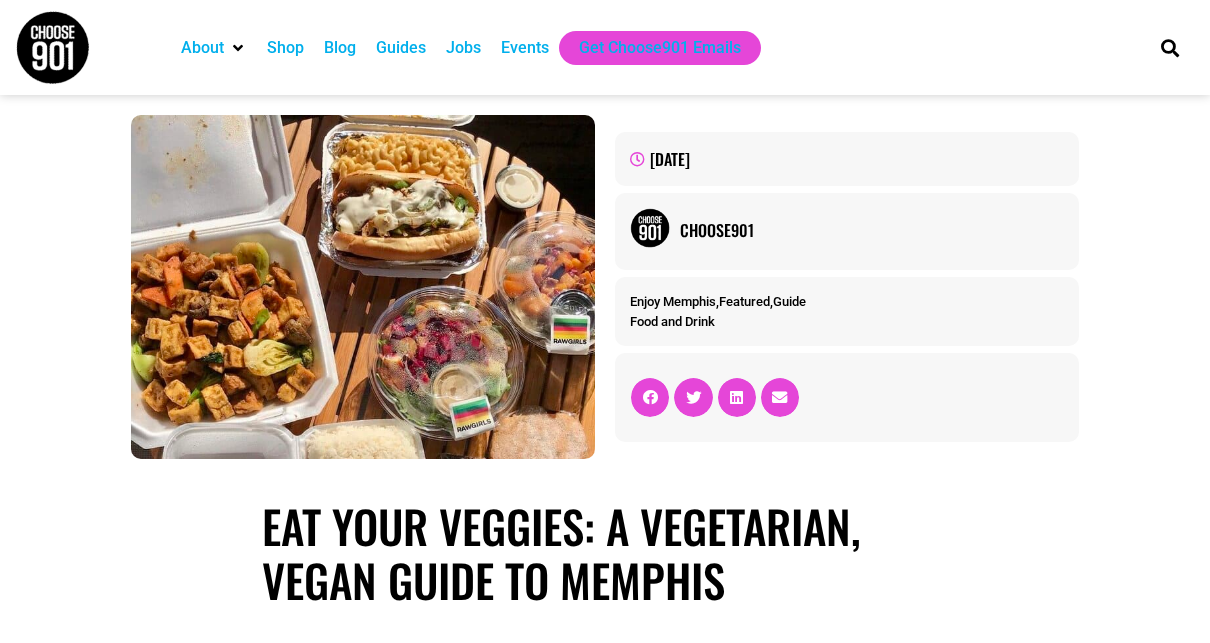 click on "Guides" at bounding box center [401, 48] 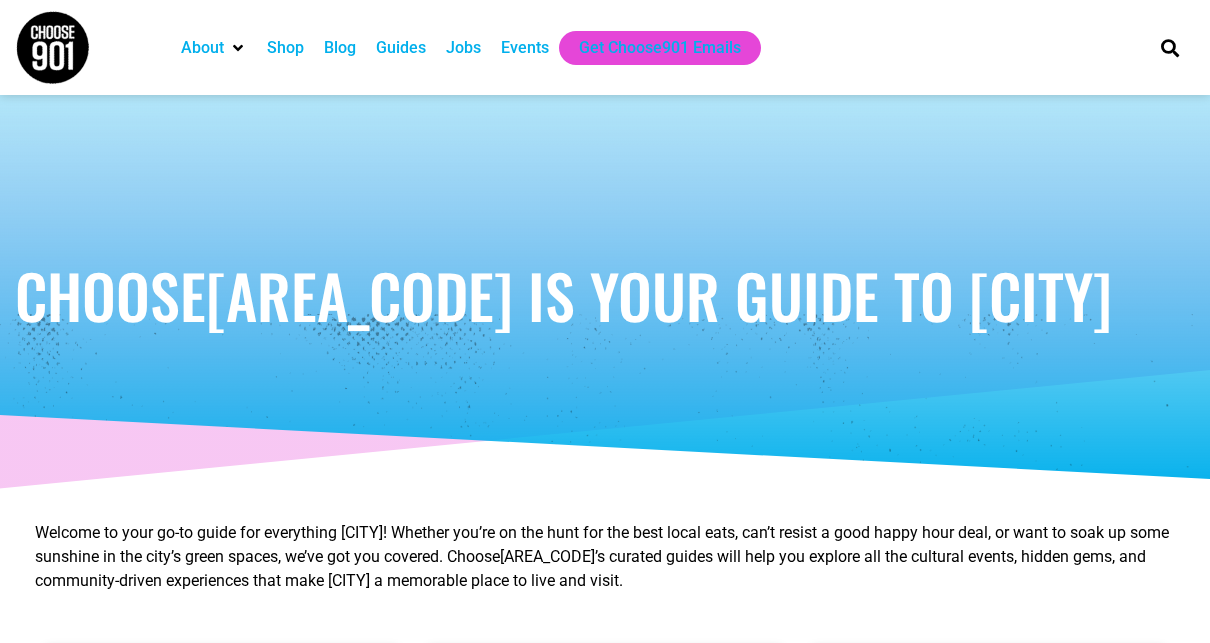 scroll, scrollTop: 0, scrollLeft: 0, axis: both 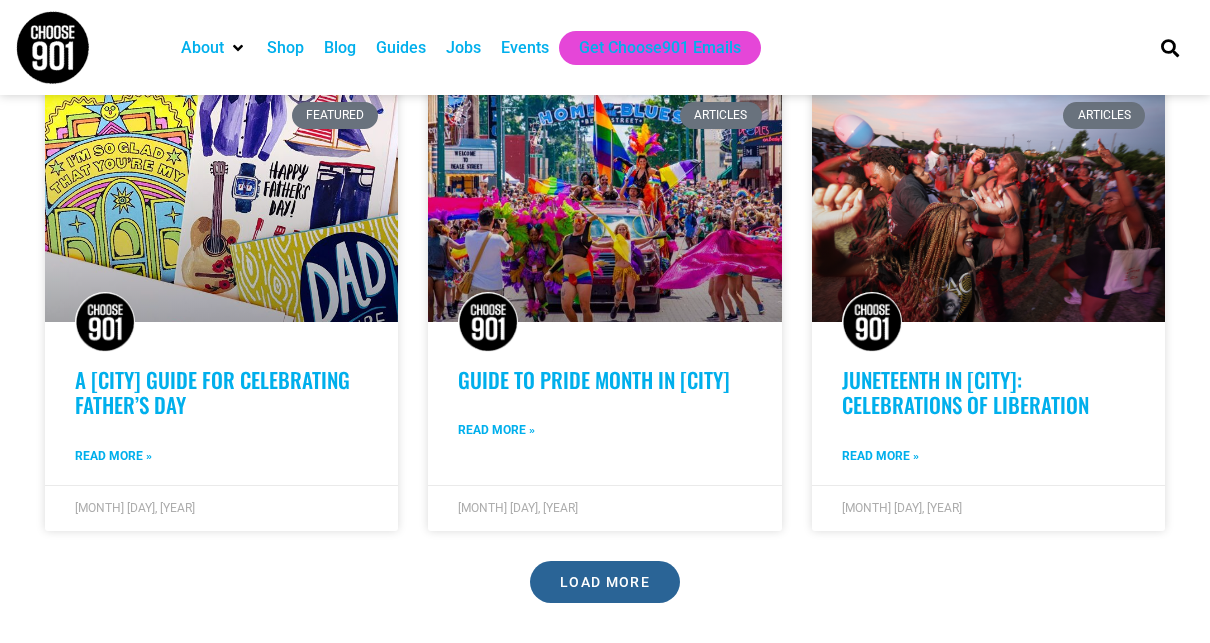 click on "Load More" at bounding box center (605, 582) 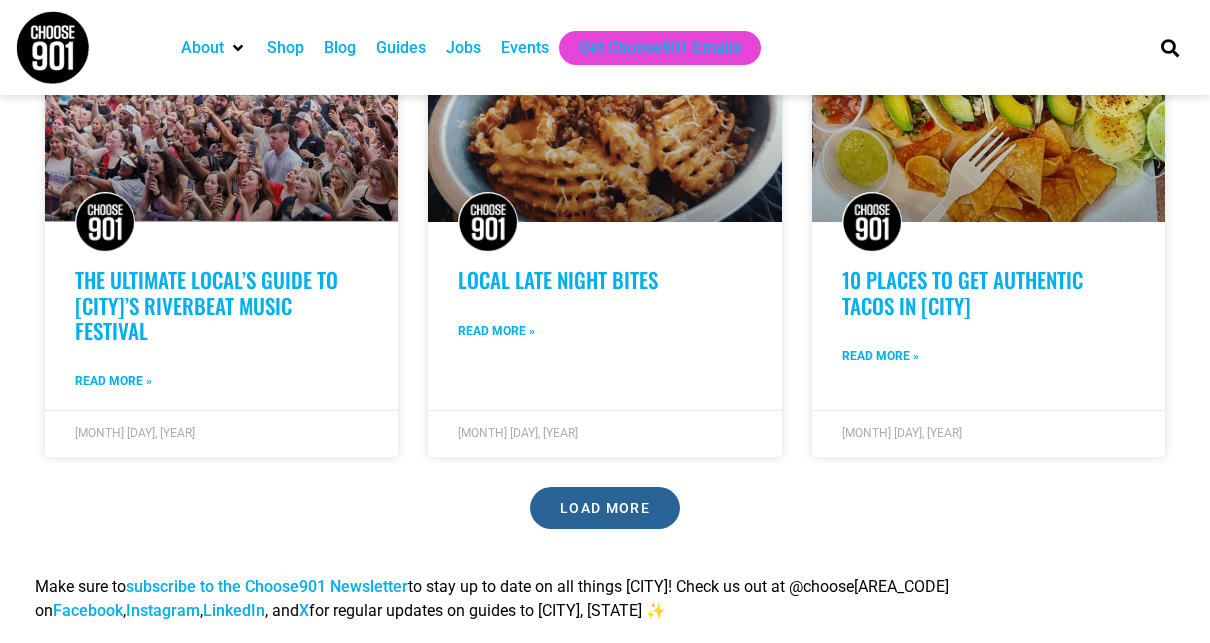 scroll, scrollTop: 3152, scrollLeft: 0, axis: vertical 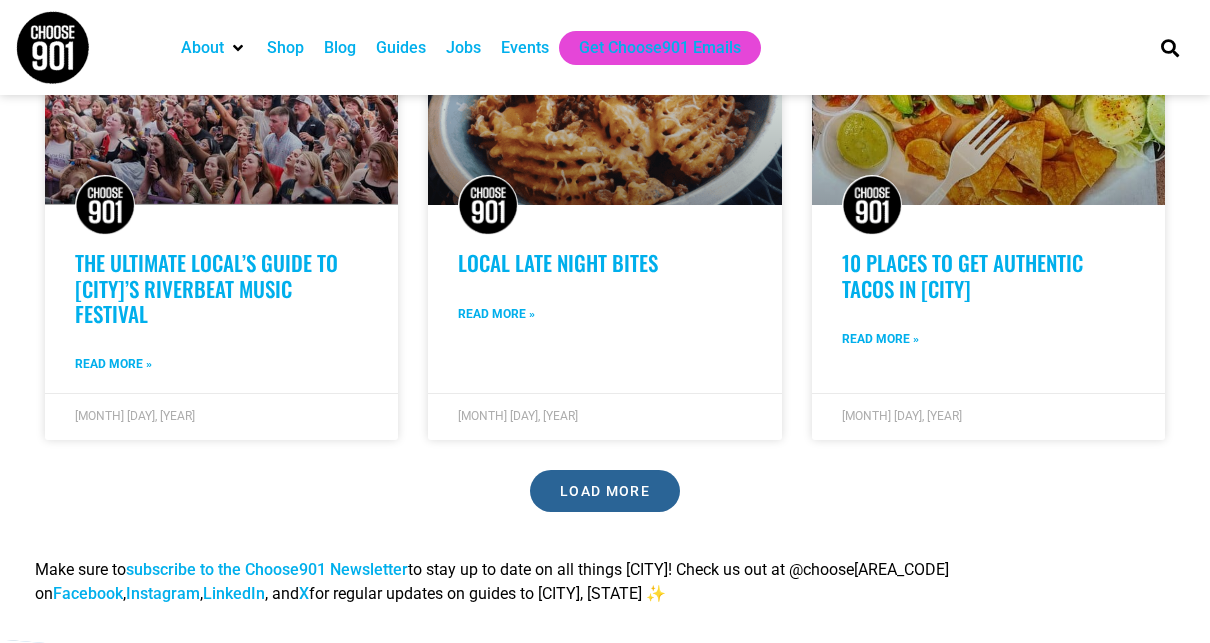 click on "Load More" at bounding box center [605, 491] 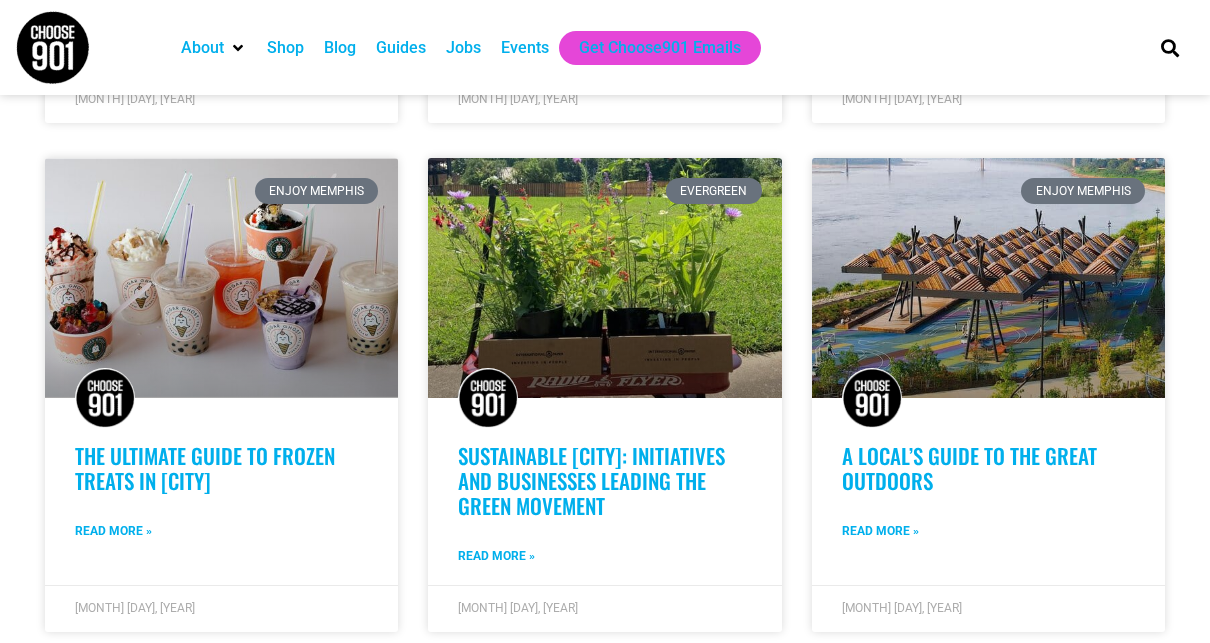 scroll, scrollTop: 3980, scrollLeft: 0, axis: vertical 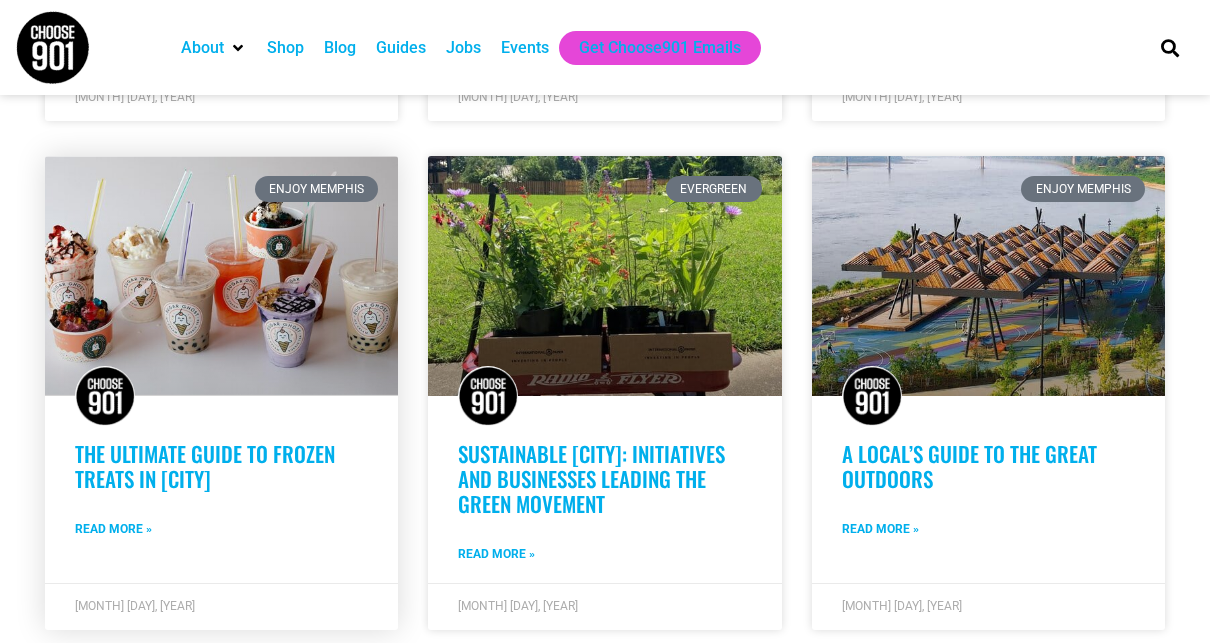 click on "The Ultimate Guide to Frozen Treats in Memphis" at bounding box center [205, 466] 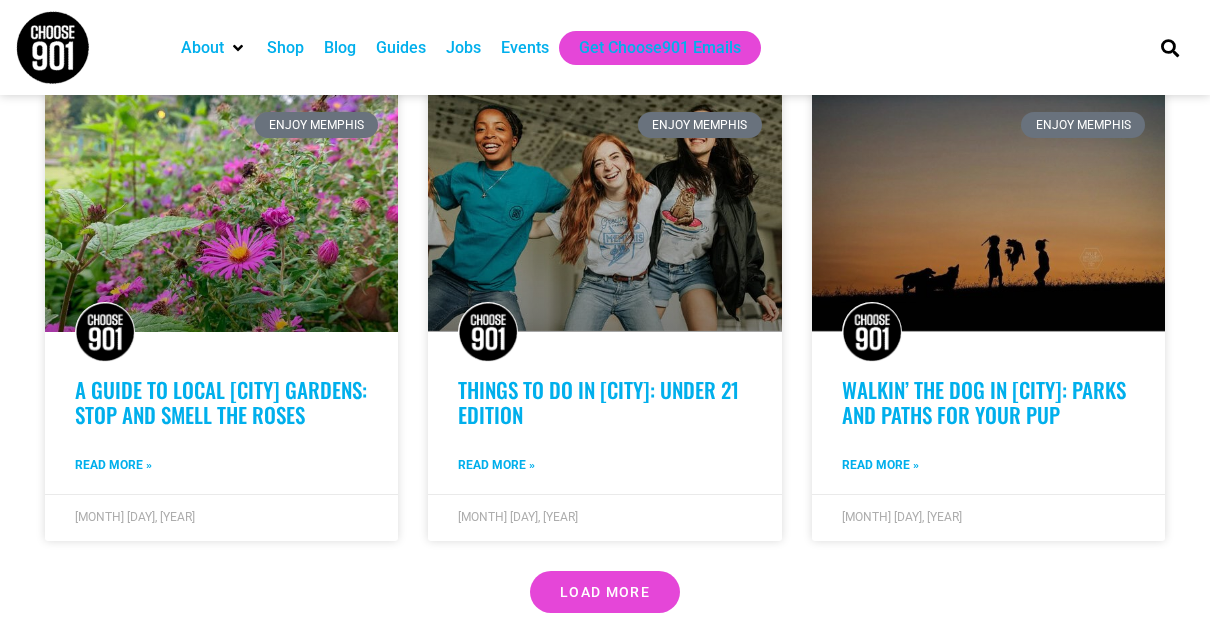 scroll, scrollTop: 4548, scrollLeft: 0, axis: vertical 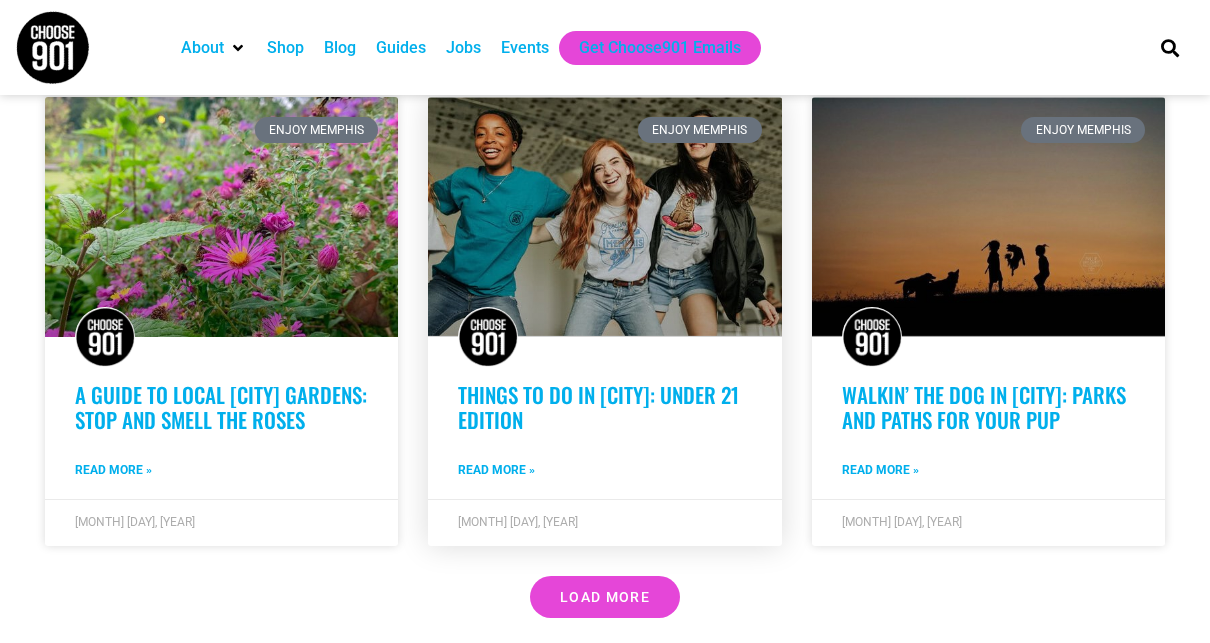 click on "Things To Do in Memphis: Under 21 Edition" at bounding box center [598, 407] 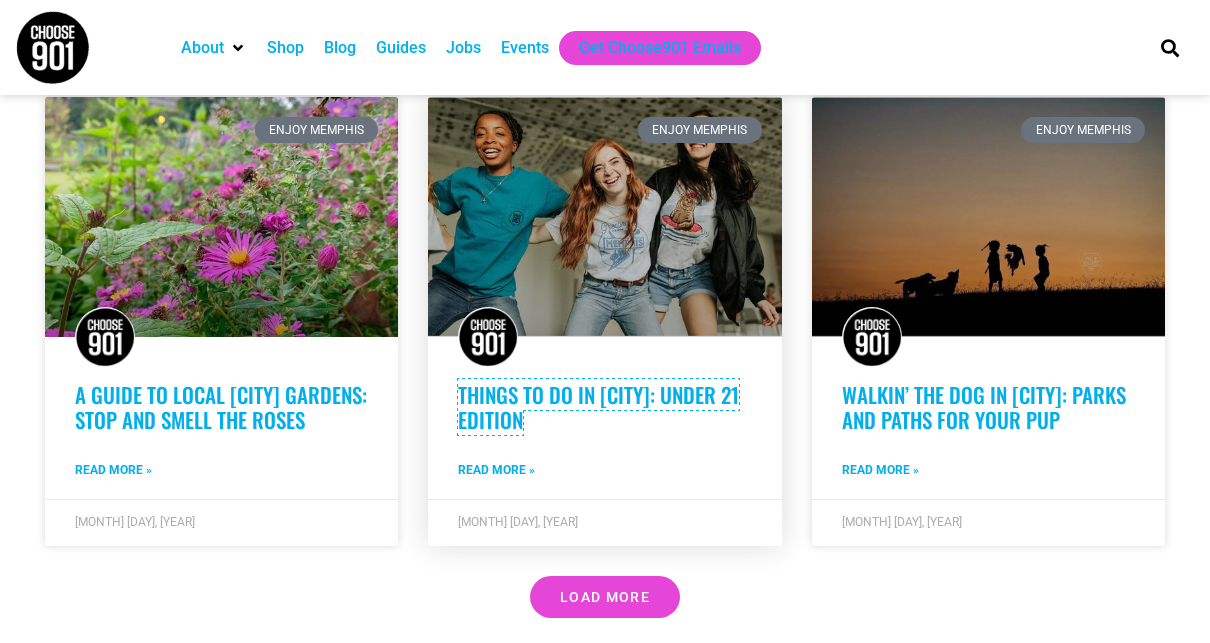 scroll, scrollTop: 4624, scrollLeft: 0, axis: vertical 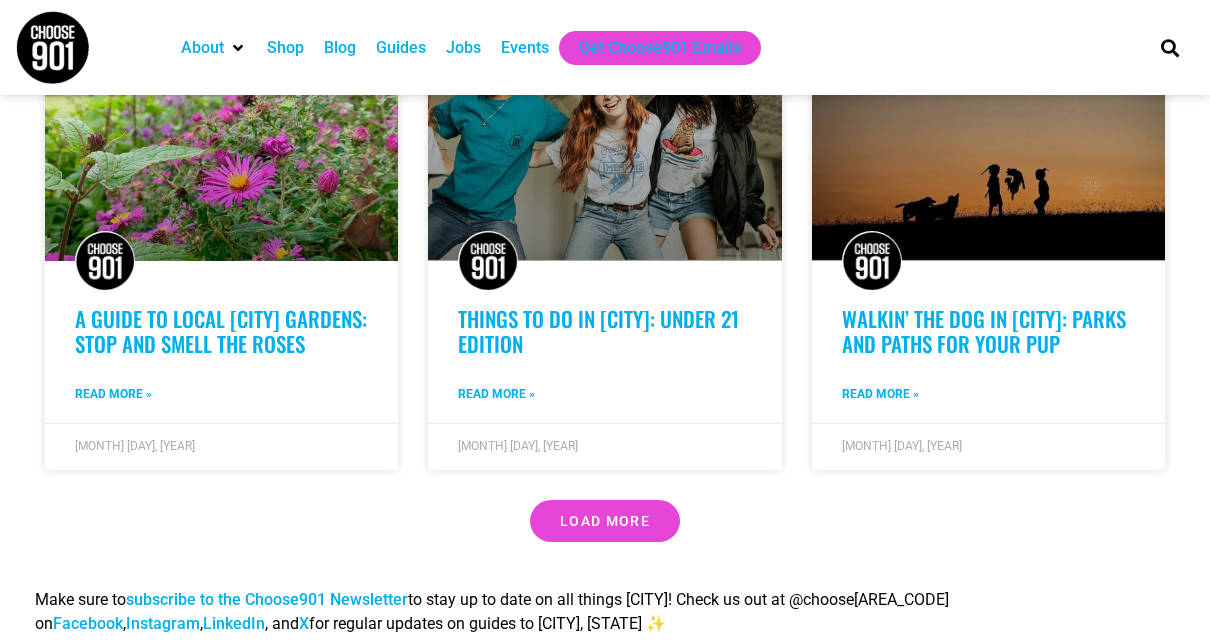 click on "Enjoy Memphis
Matcha in Memphis
Read More »
July 7, 2025
Articles
Your Local Guide to Downtown Memphis
Read More »
June 27, 2025
Enjoy Memphis
A Local’s Guide to the Edge District in Memphis
Read More »
June 27, 2025
Enjoy Memphis
The 4th of July – Fireworks in Memphis & Flamin’ Hot Happenings
Read More »
June 24, 2025
Enjoy Memphis
The Ultimate Memphis Summer Bucket List
Read More »" at bounding box center (605, -1718) 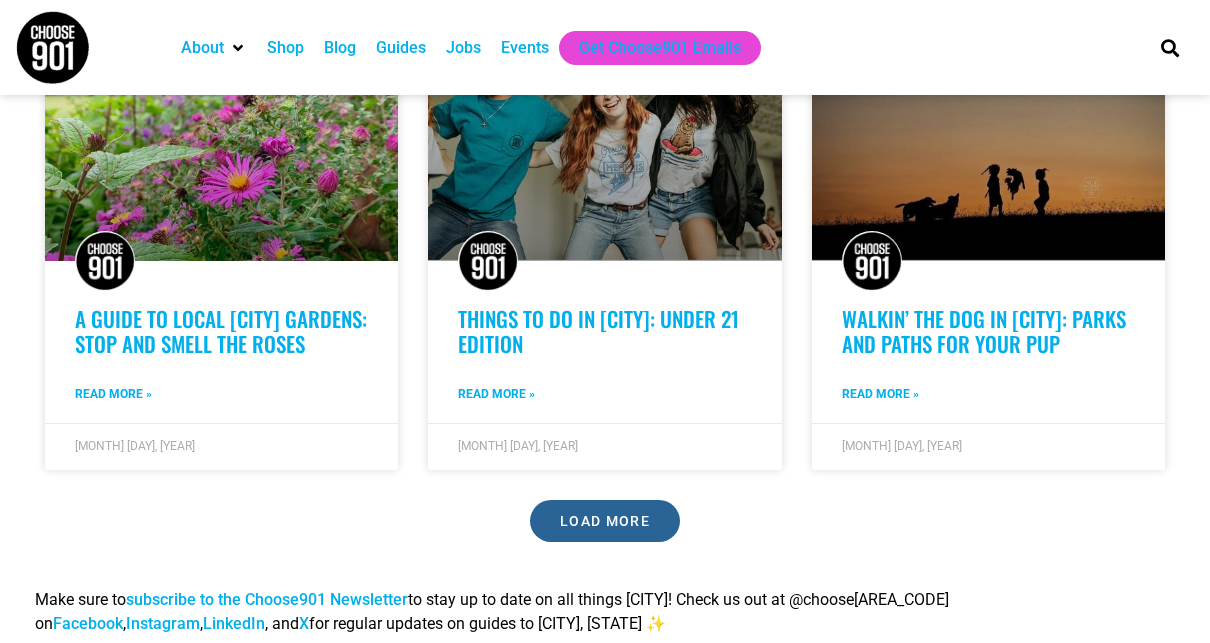 click on "Load More" at bounding box center (605, 521) 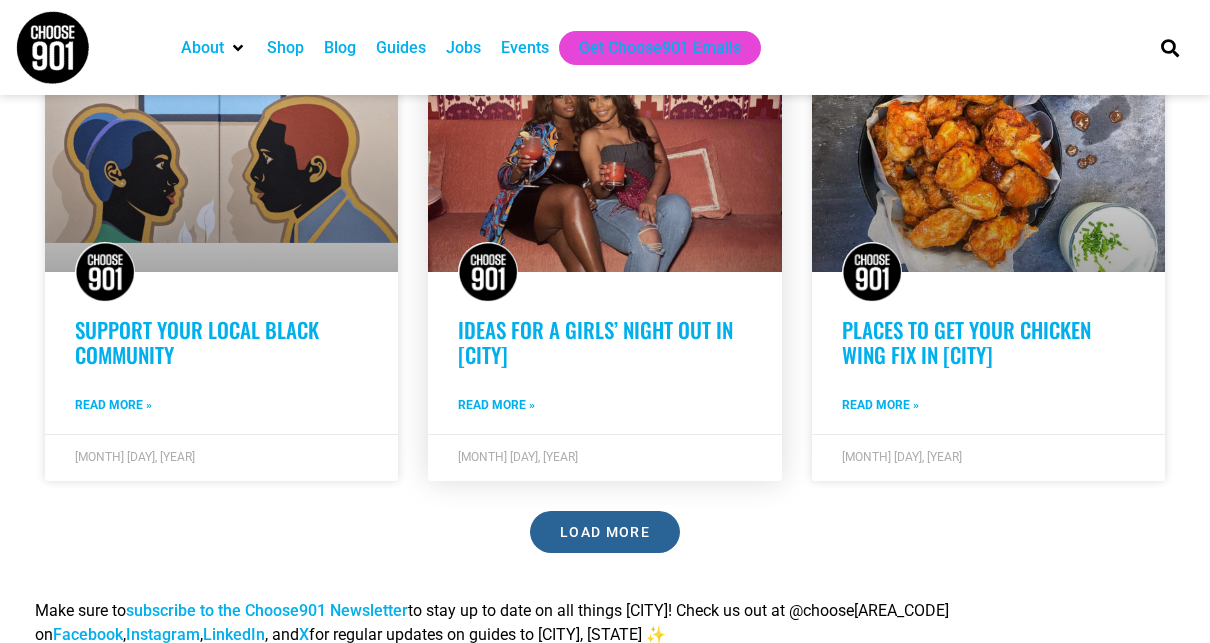 scroll, scrollTop: 6067, scrollLeft: 0, axis: vertical 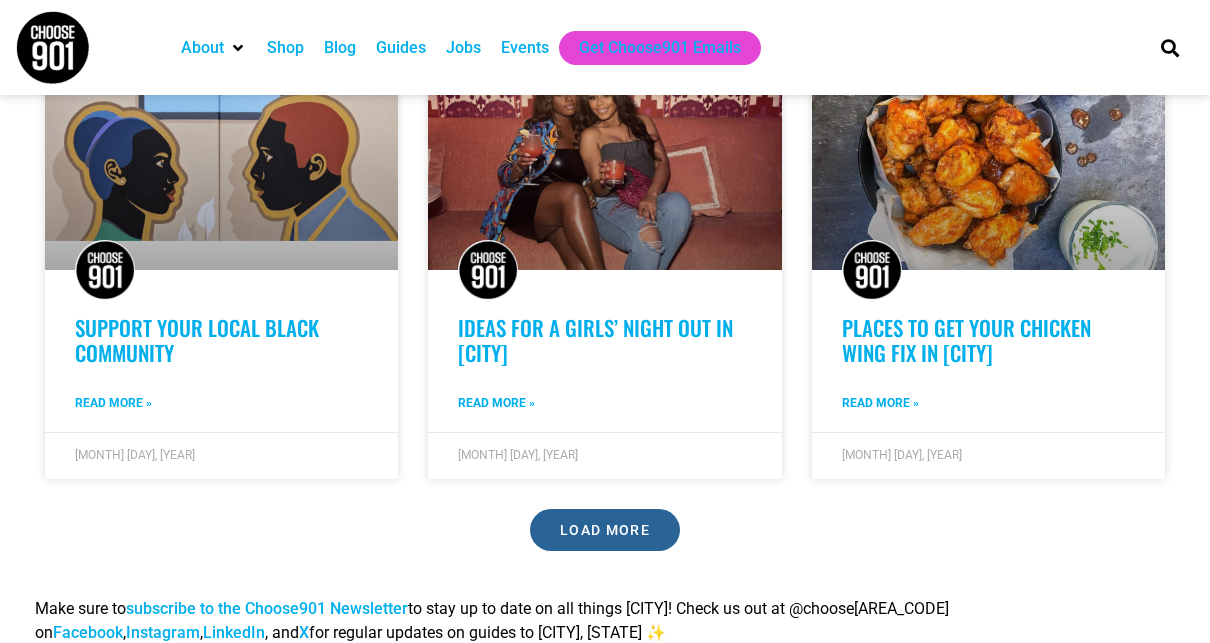 click on "Load More" at bounding box center (605, 530) 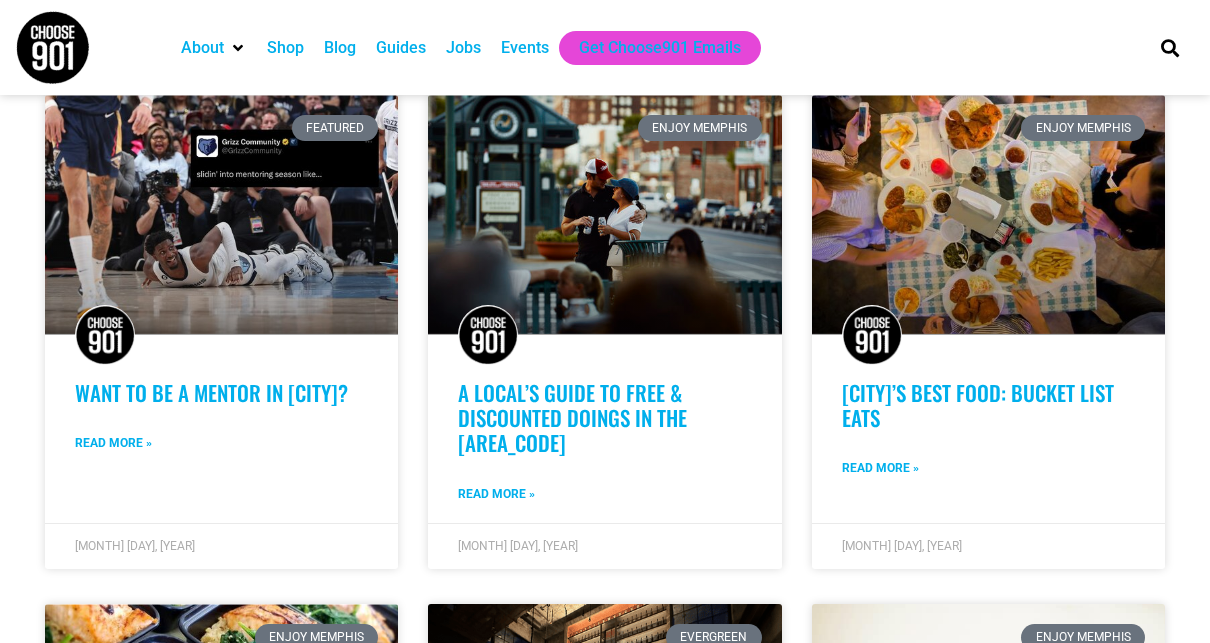 scroll, scrollTop: 6969, scrollLeft: 0, axis: vertical 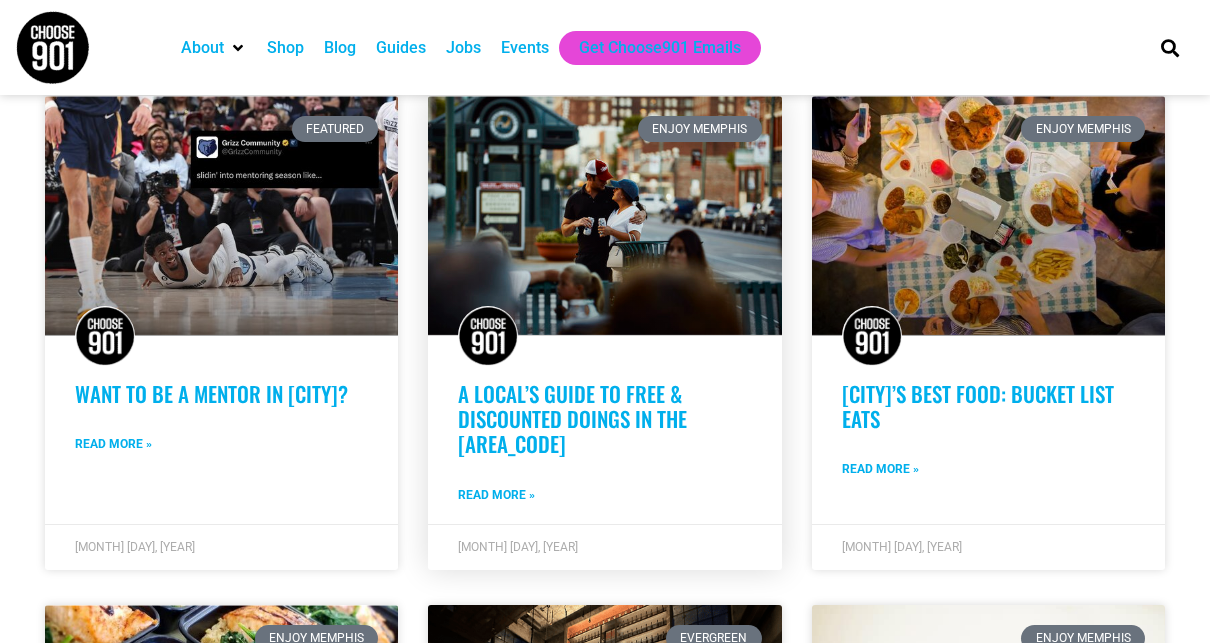 click on "A Local’s Guide to Free & Discounted Doings in the 901" at bounding box center [572, 418] 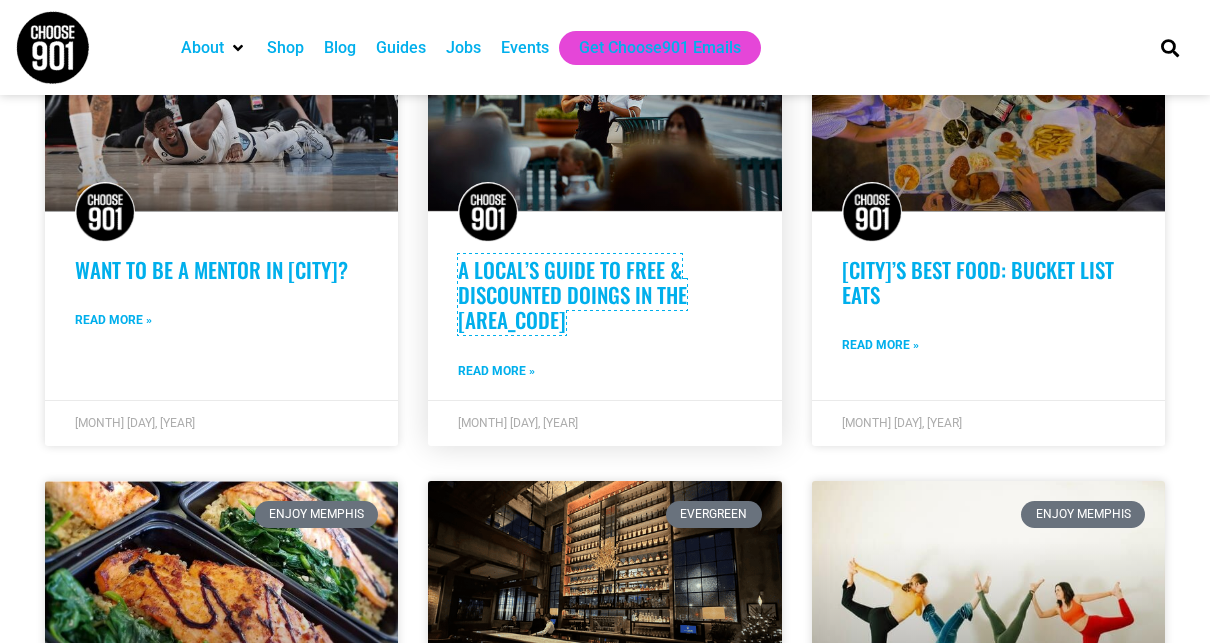 scroll, scrollTop: 7059, scrollLeft: 0, axis: vertical 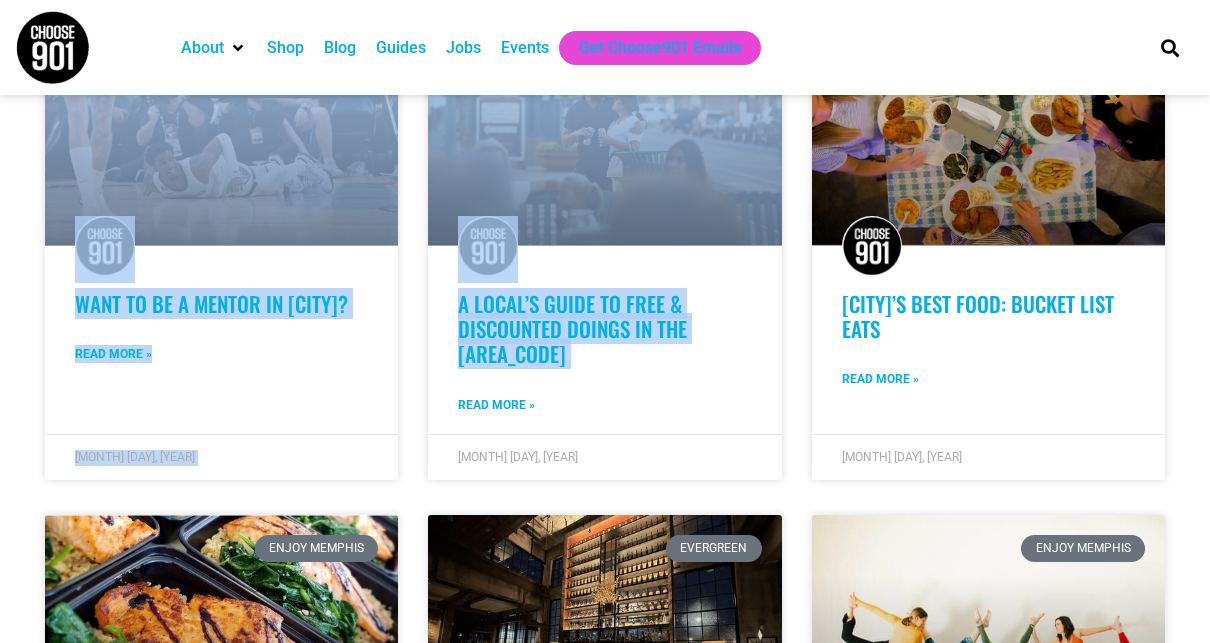 drag, startPoint x: 449, startPoint y: 400, endPoint x: -51, endPoint y: 261, distance: 518.9615 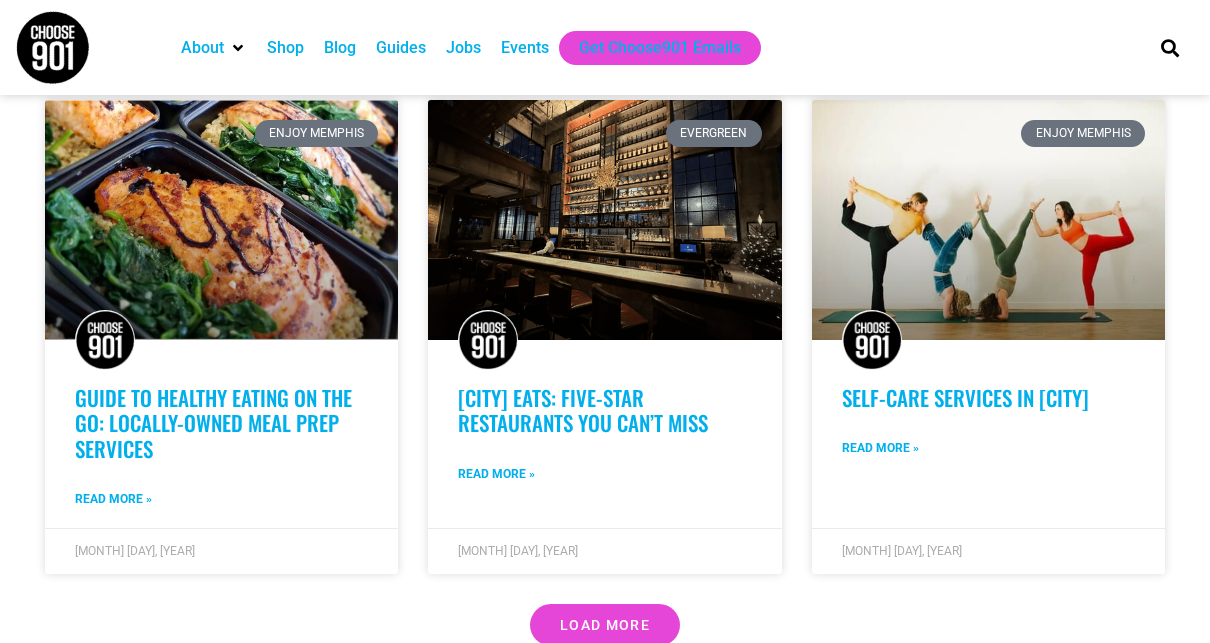 scroll, scrollTop: 7529, scrollLeft: 0, axis: vertical 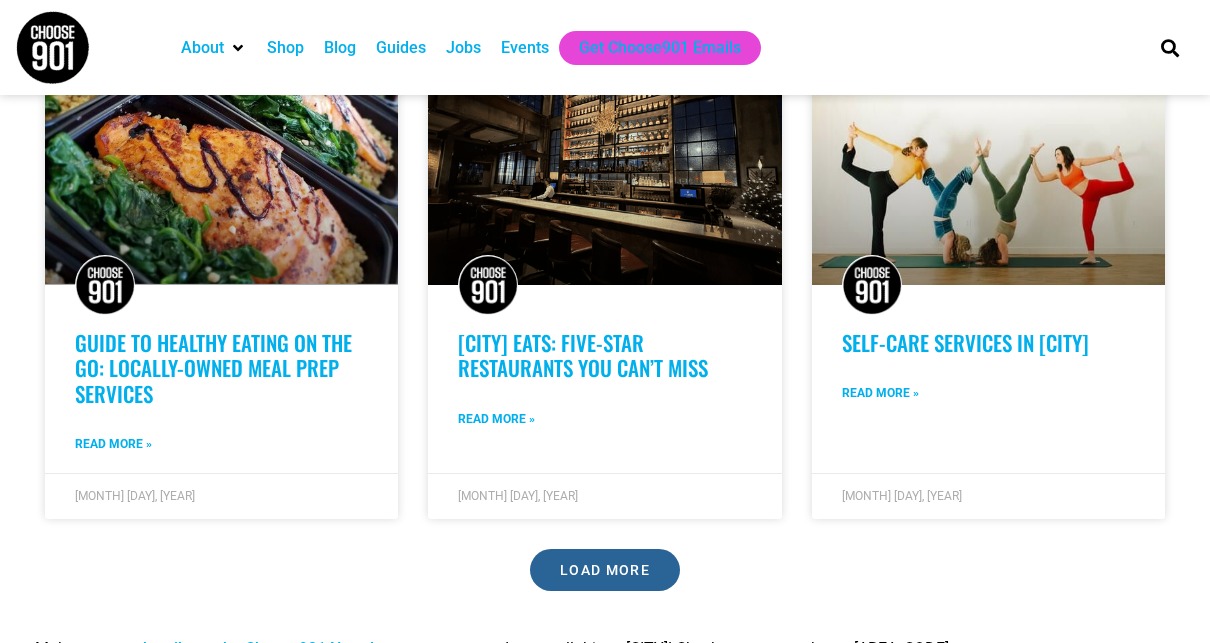 click on "Load More" at bounding box center (605, 570) 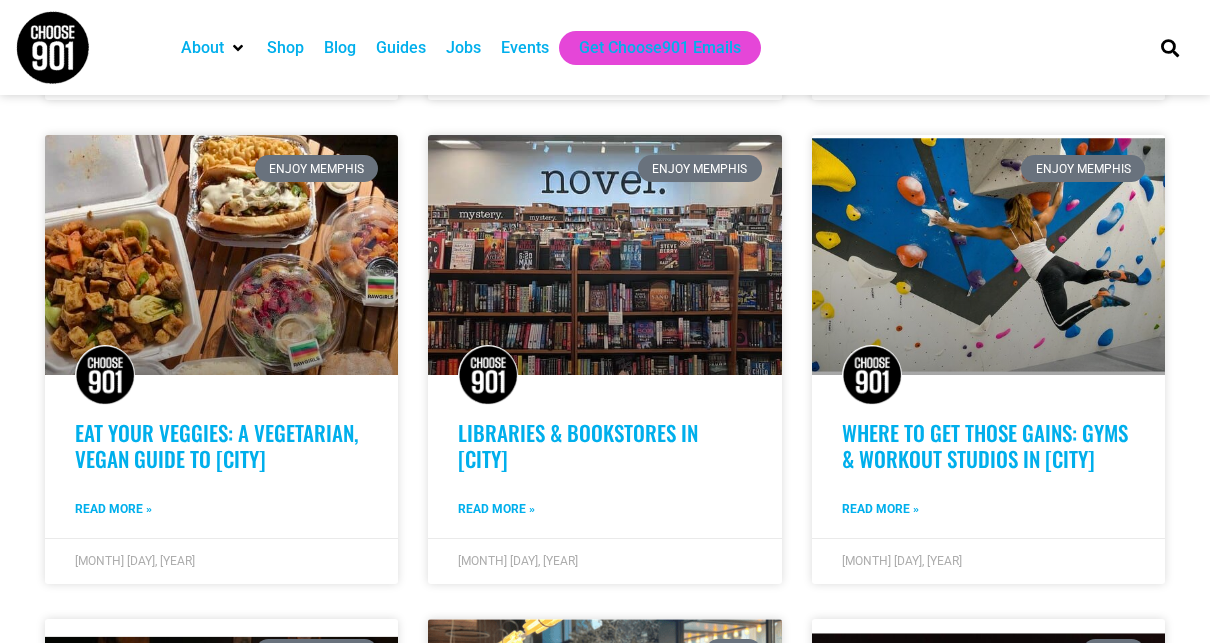 scroll, scrollTop: 7949, scrollLeft: 0, axis: vertical 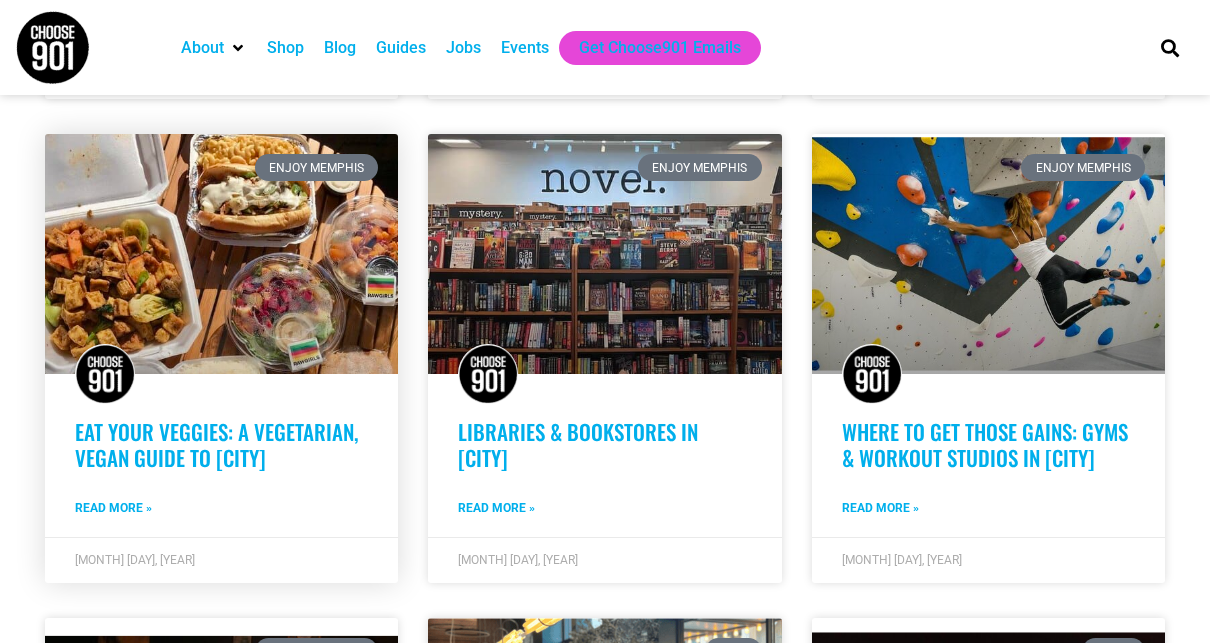 click on "Eat Your Veggies: A Vegetarian, Vegan Guide to Memphis" at bounding box center (216, 444) 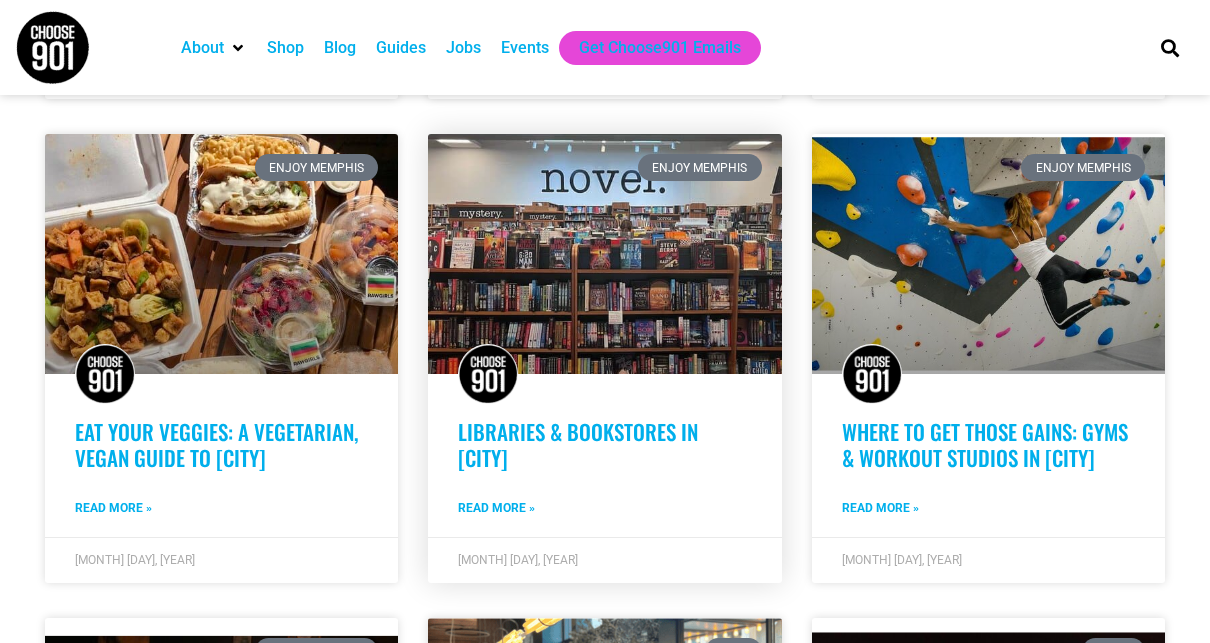 click on "Libraries & Bookstores in Memphis" at bounding box center [578, 444] 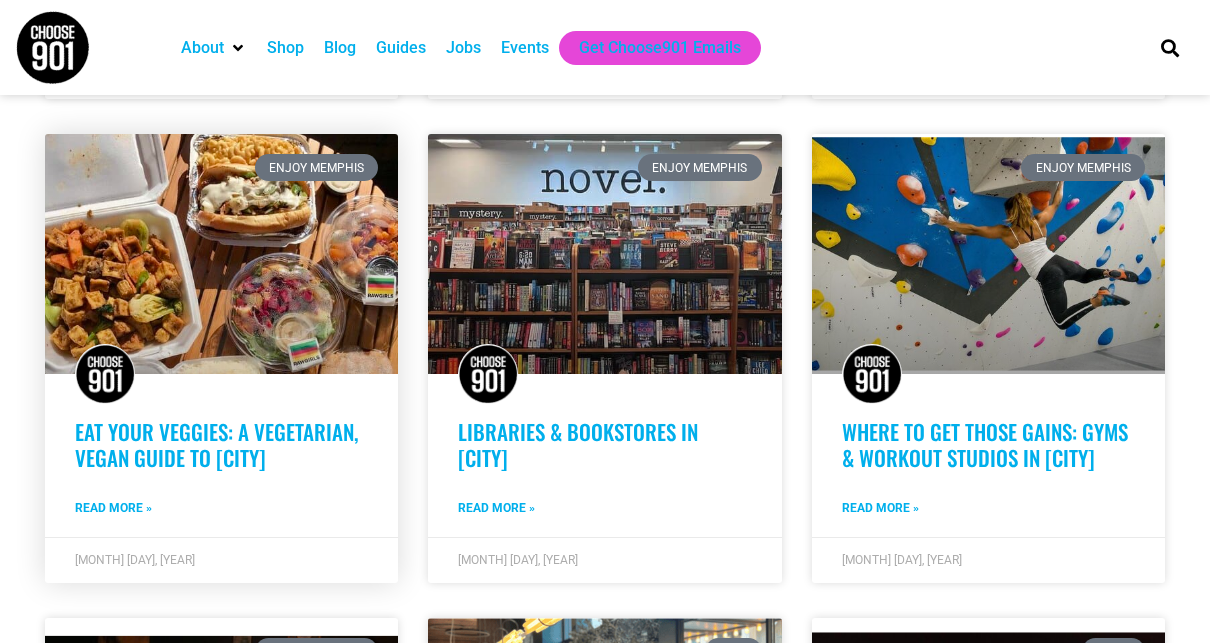 click on "Eat Your Veggies: A Vegetarian, Vegan Guide to Memphis" at bounding box center (216, 444) 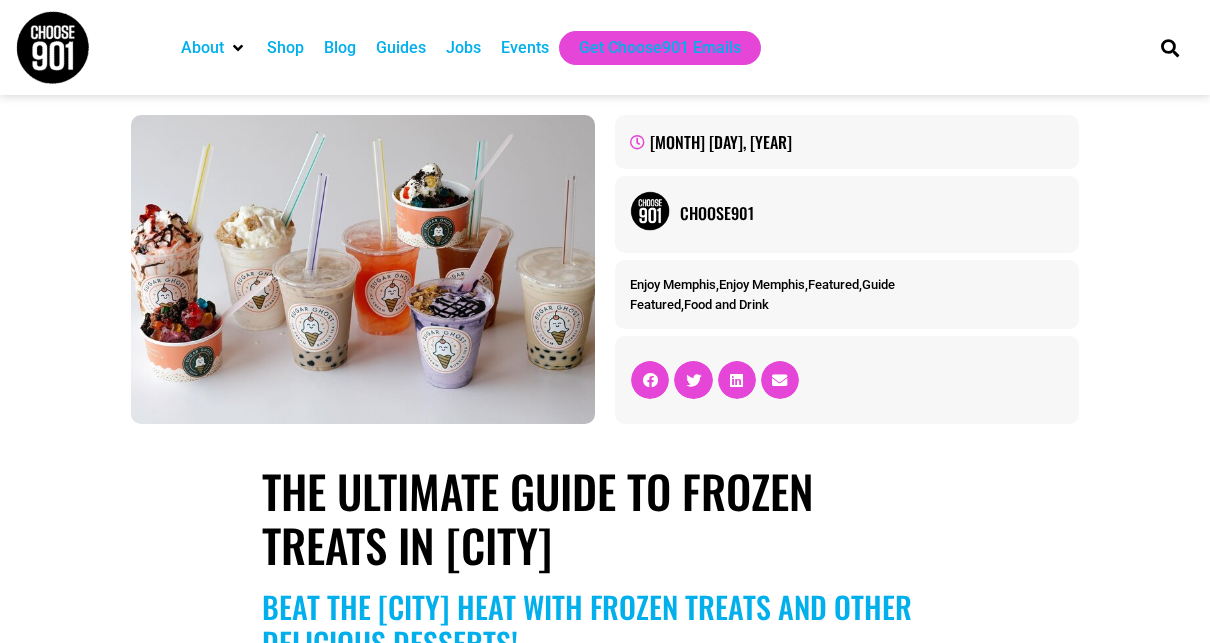 scroll, scrollTop: 0, scrollLeft: 0, axis: both 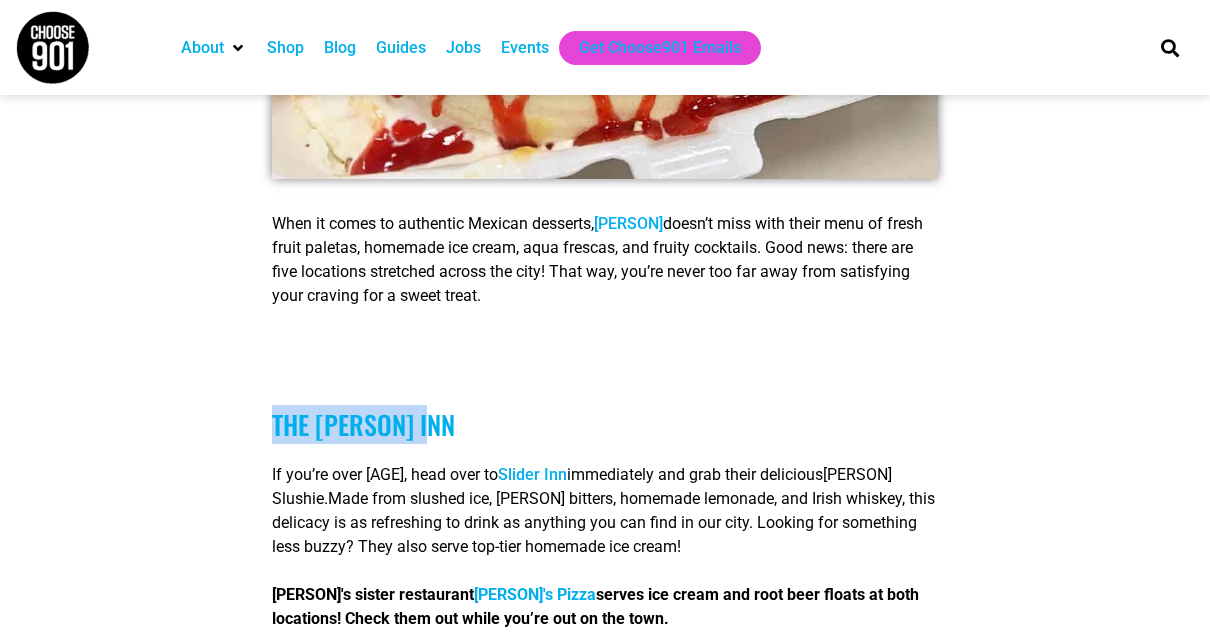 drag, startPoint x: 485, startPoint y: 414, endPoint x: 229, endPoint y: 426, distance: 256.2811 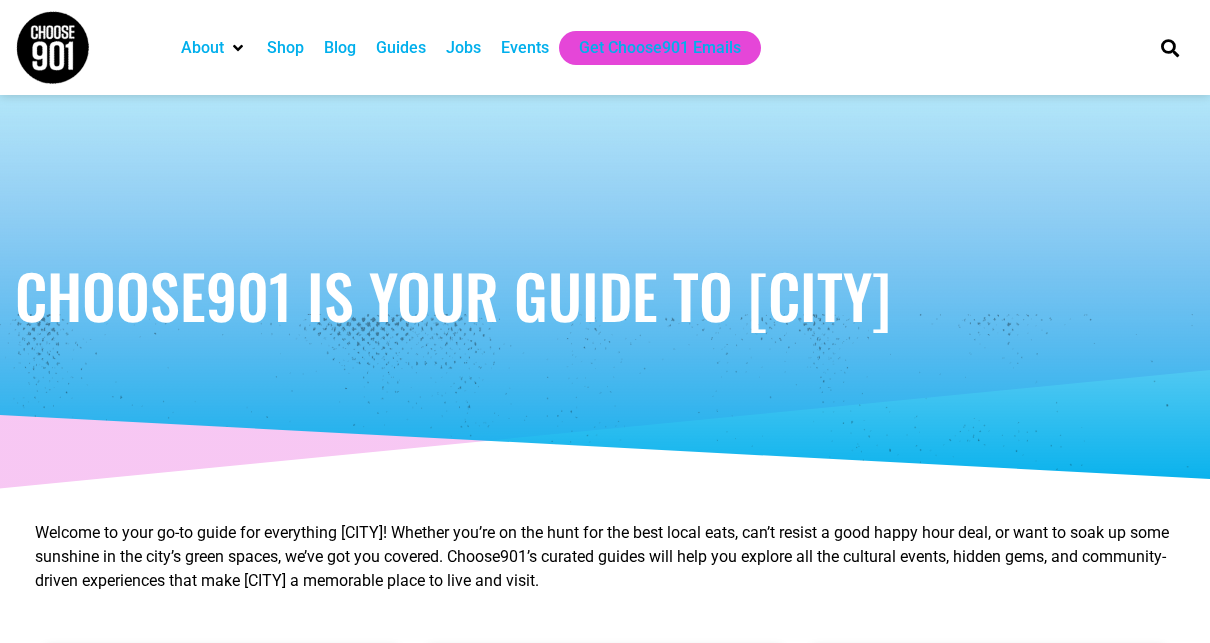 scroll, scrollTop: 0, scrollLeft: 0, axis: both 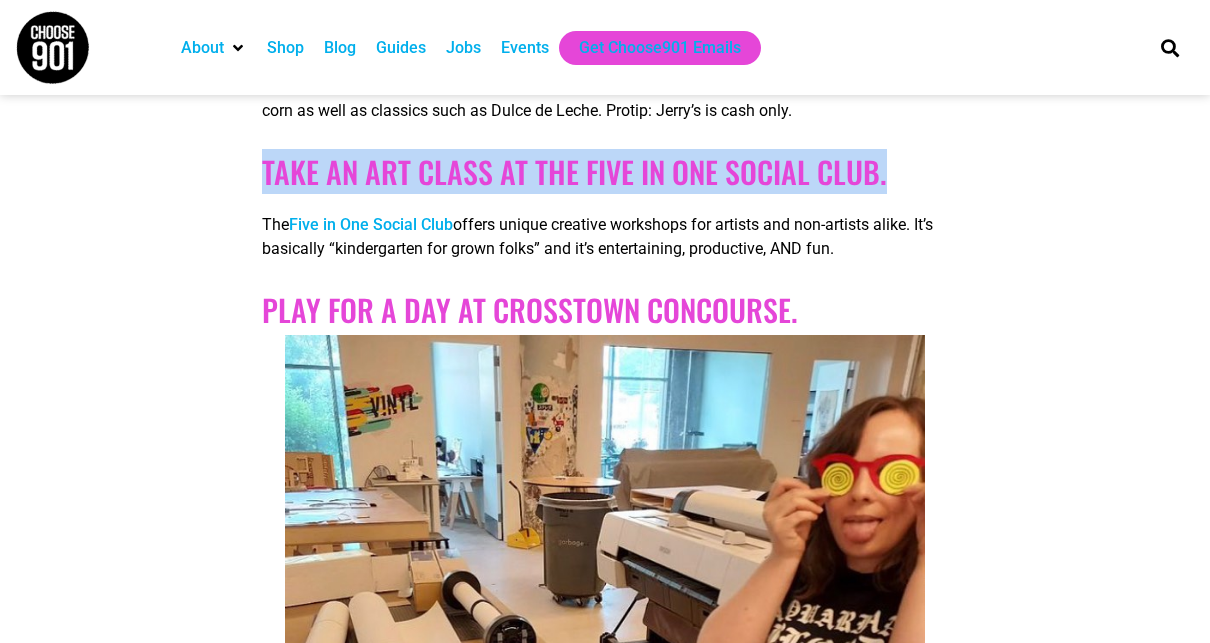 drag, startPoint x: 903, startPoint y: 180, endPoint x: 234, endPoint y: 188, distance: 669.04785 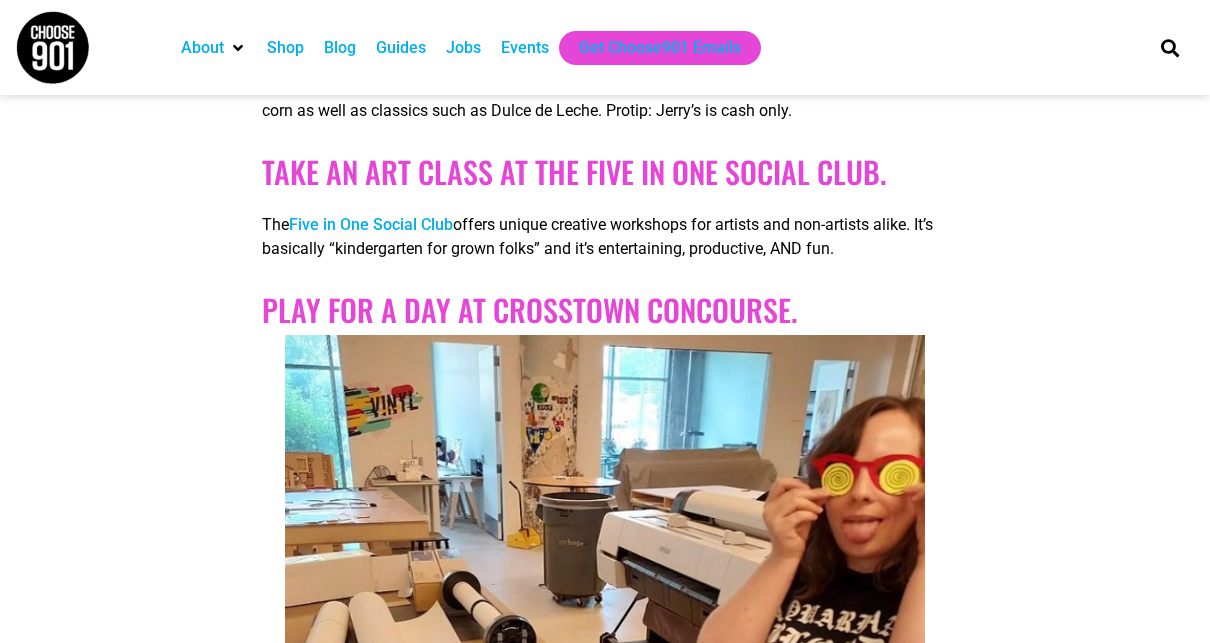 drag, startPoint x: 234, startPoint y: 188, endPoint x: 232, endPoint y: 235, distance: 47.042534 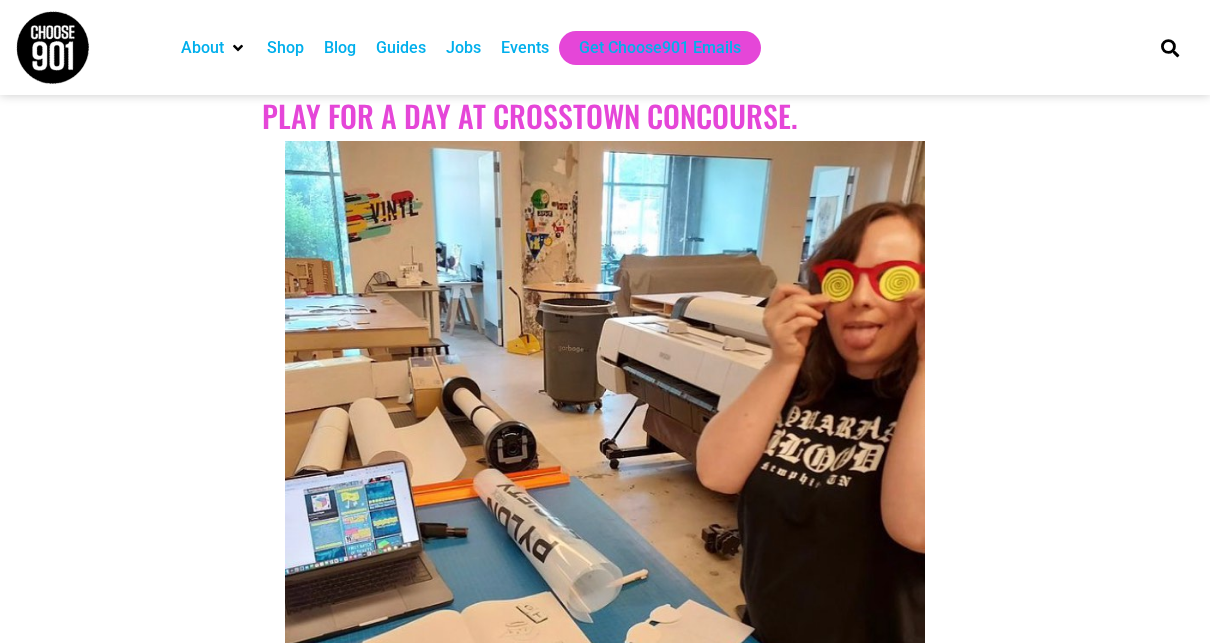 scroll, scrollTop: 4257, scrollLeft: 0, axis: vertical 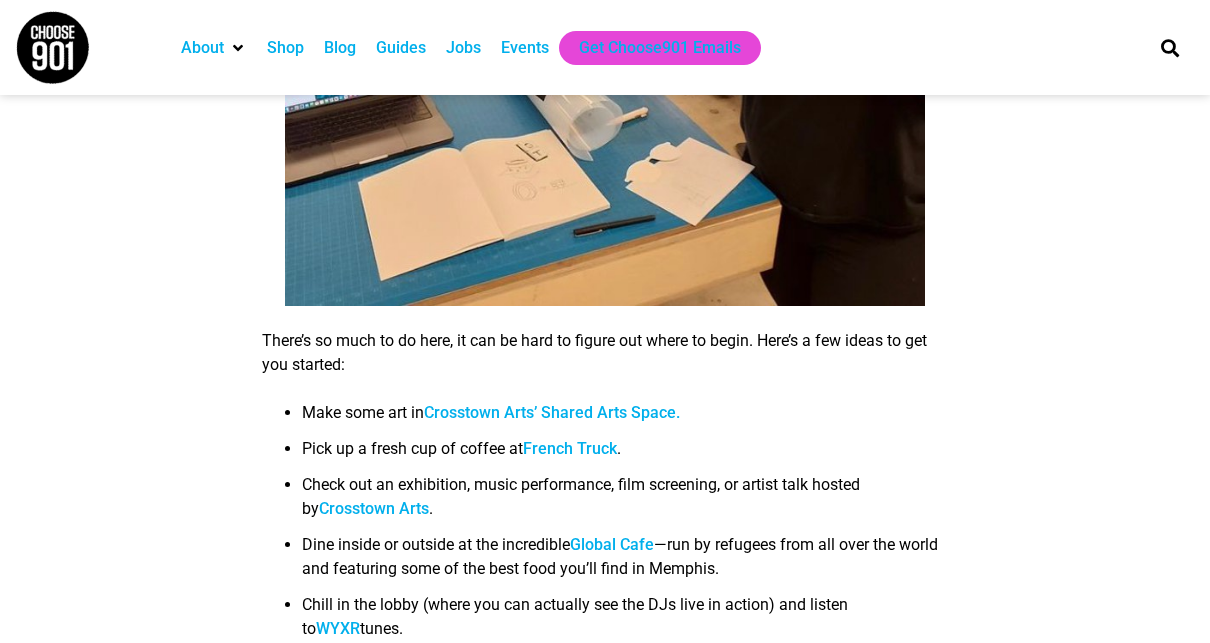 click on "Crosstown Arts’ Shared Arts Space." at bounding box center (552, 412) 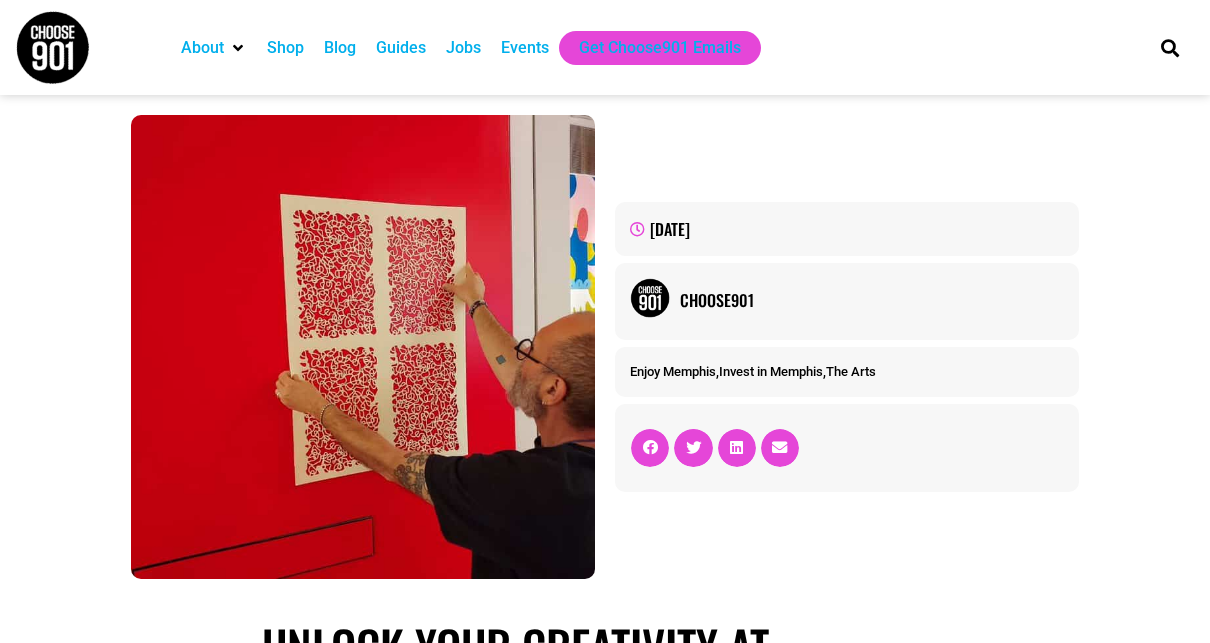 scroll, scrollTop: 0, scrollLeft: 0, axis: both 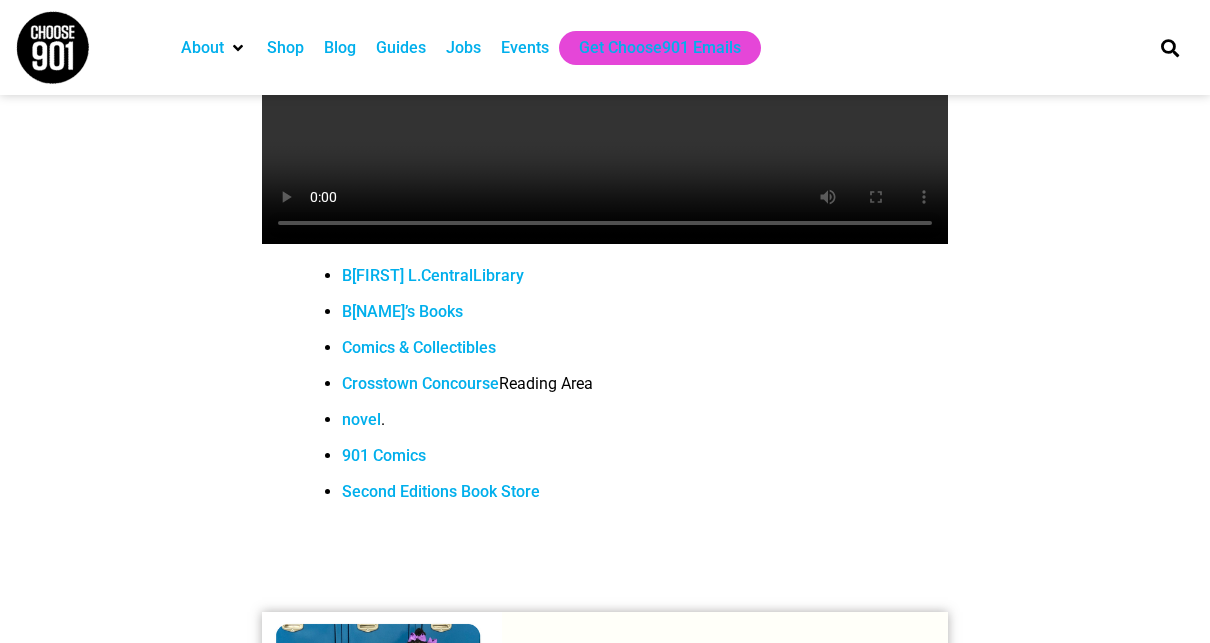 click on "Comics & Collectibles" at bounding box center [645, 354] 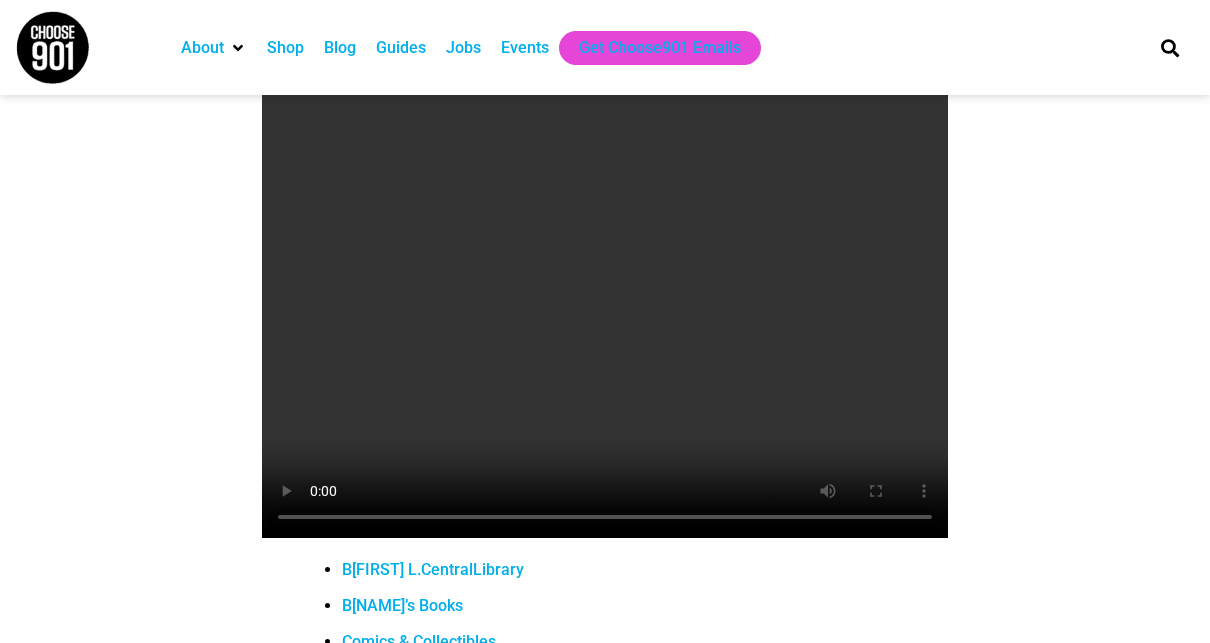 scroll, scrollTop: 2984, scrollLeft: 0, axis: vertical 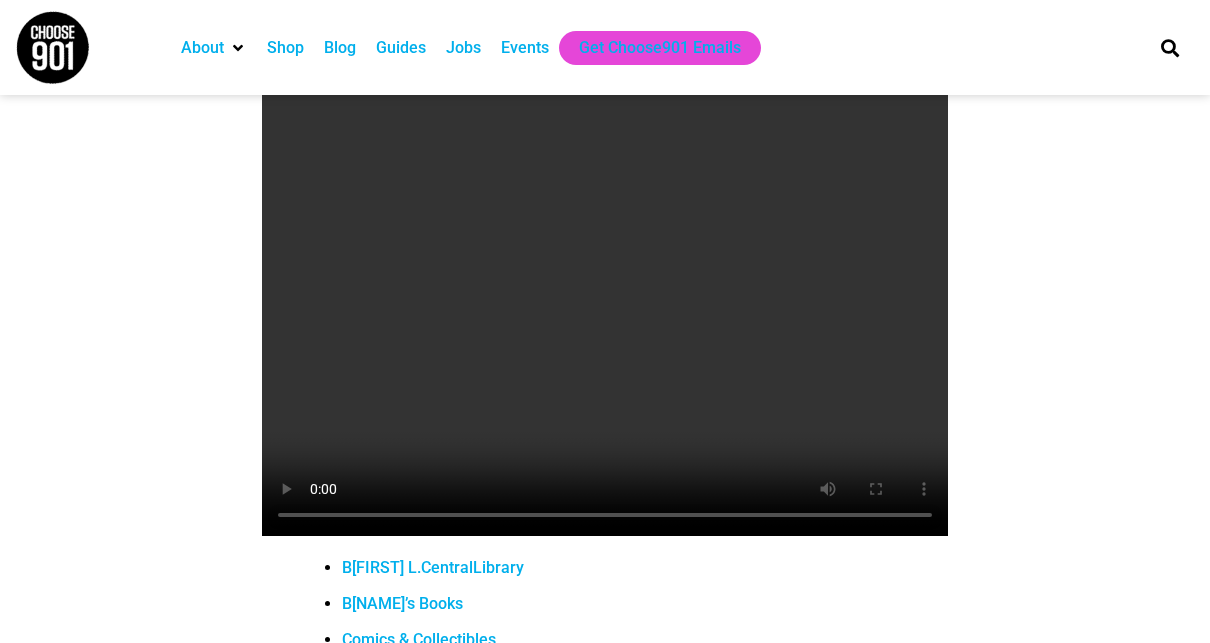 type 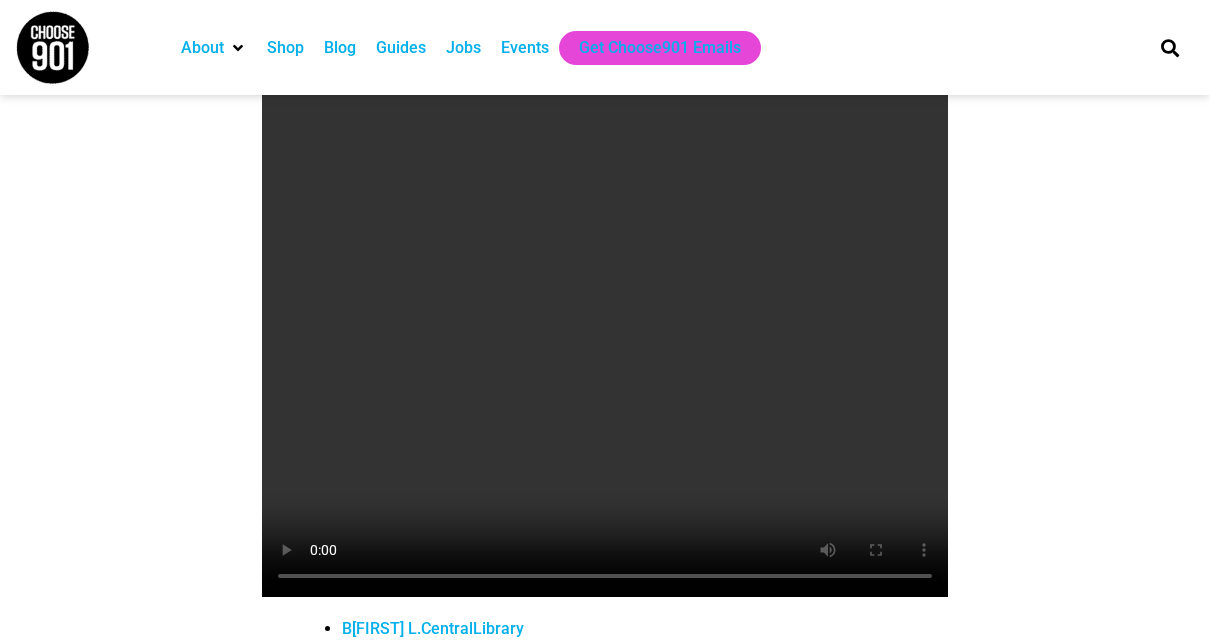 scroll, scrollTop: 2902, scrollLeft: 0, axis: vertical 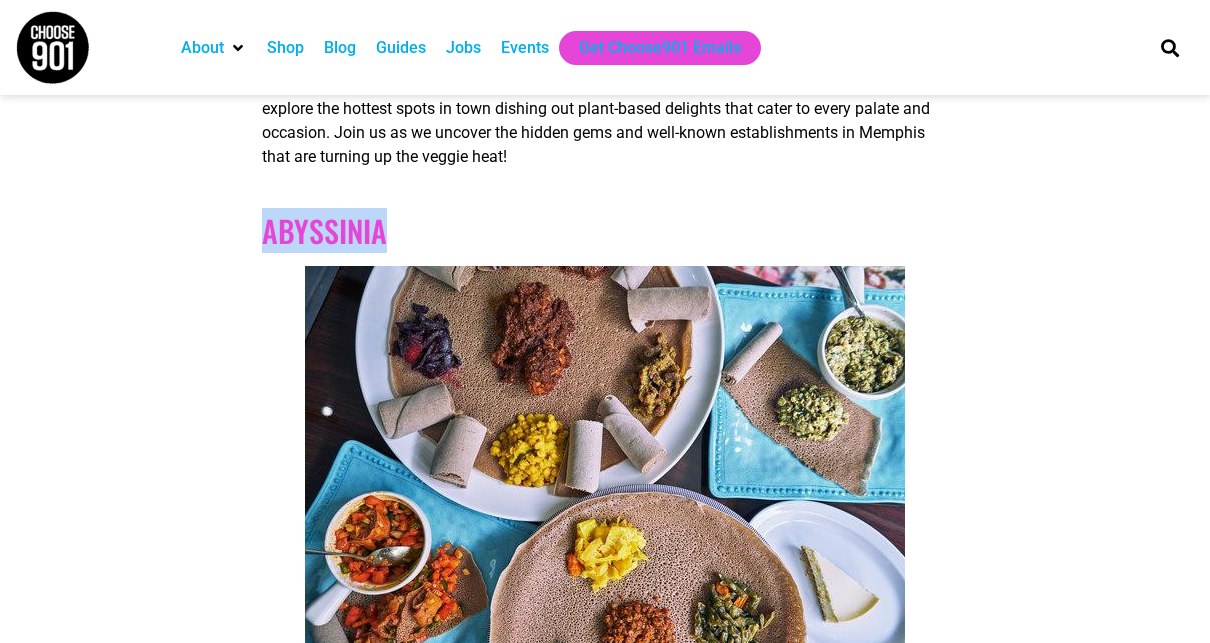 drag, startPoint x: 434, startPoint y: 238, endPoint x: 245, endPoint y: 222, distance: 189.67604 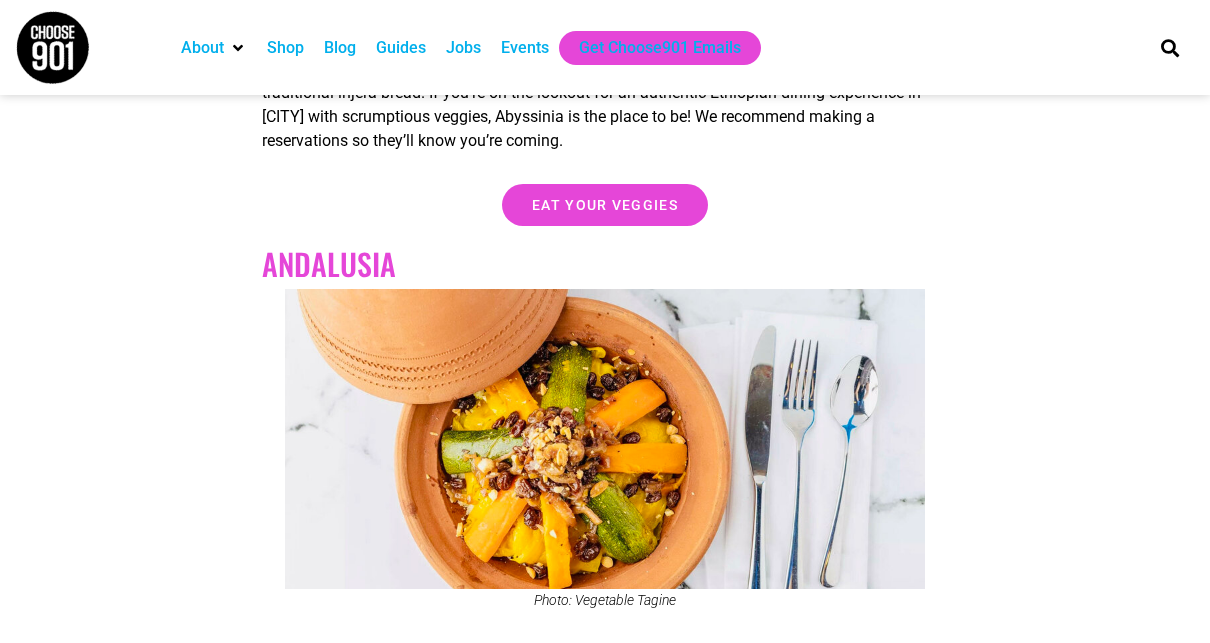 scroll, scrollTop: 1358, scrollLeft: 0, axis: vertical 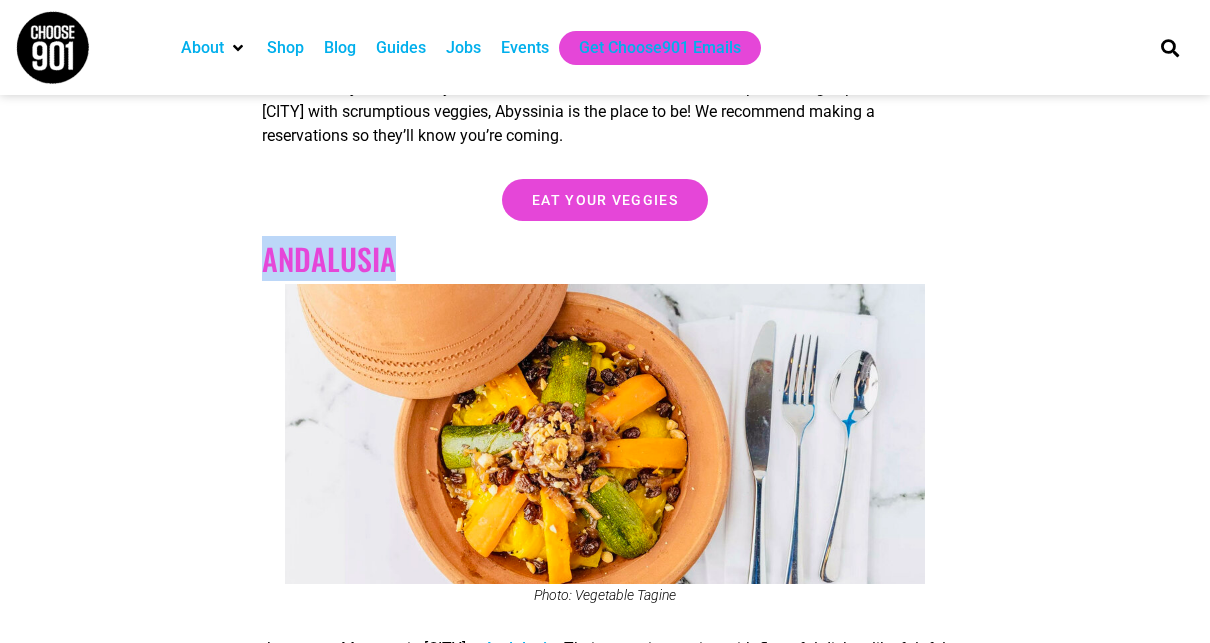 drag, startPoint x: 427, startPoint y: 258, endPoint x: 251, endPoint y: 260, distance: 176.01137 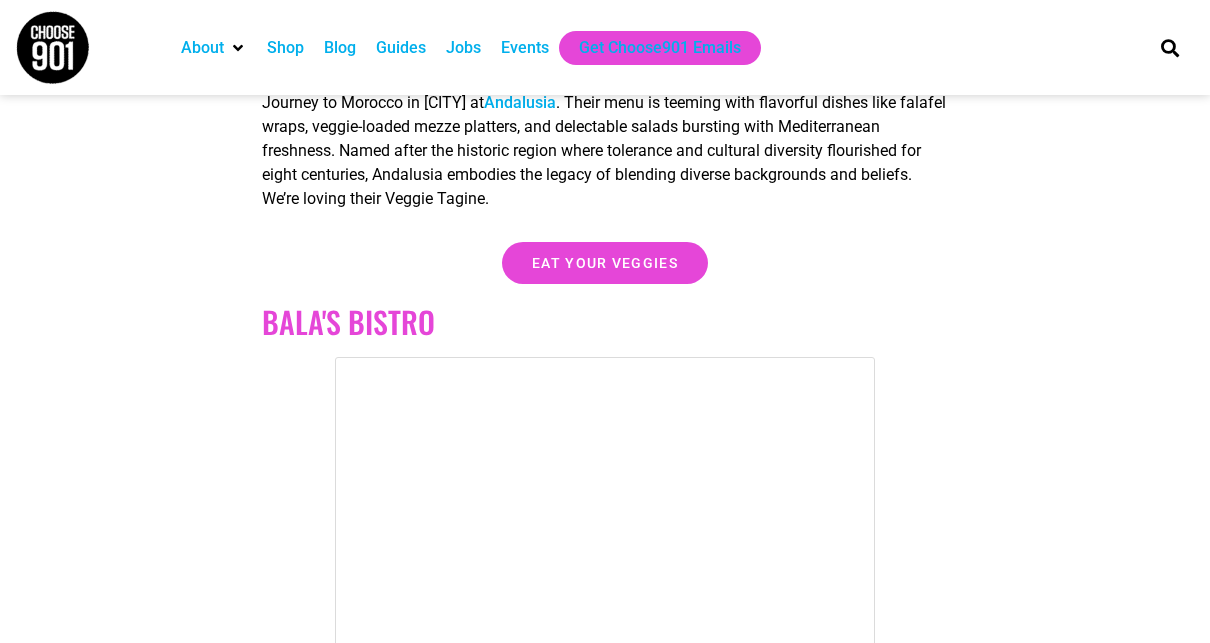 scroll, scrollTop: 1906, scrollLeft: 0, axis: vertical 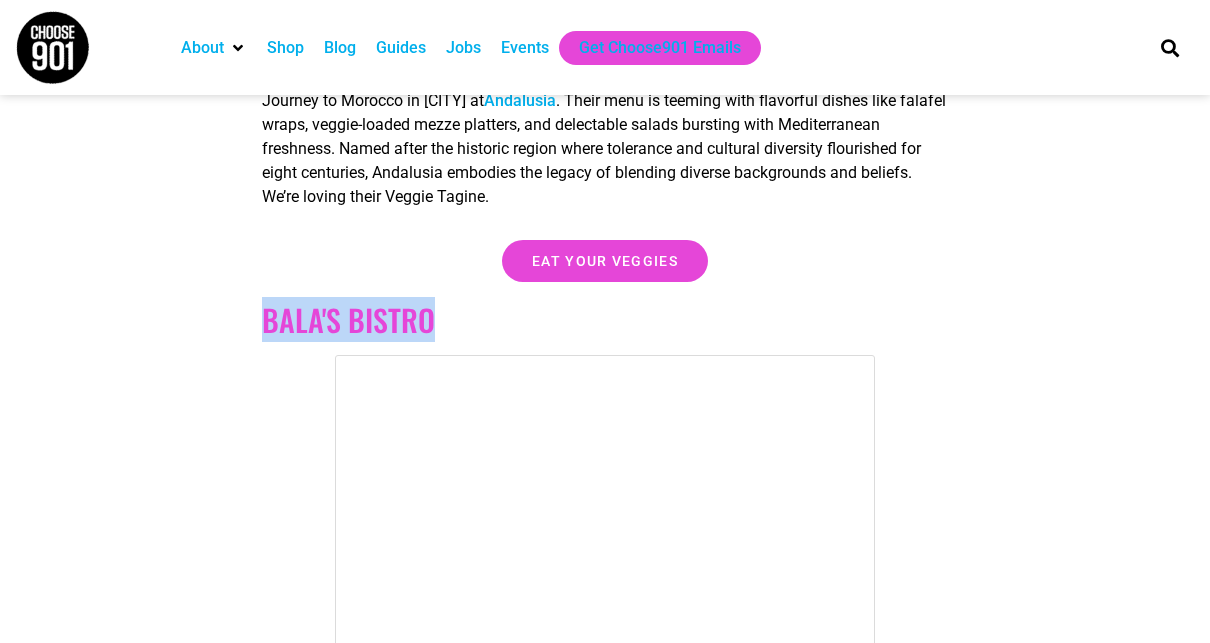 drag, startPoint x: 469, startPoint y: 338, endPoint x: 260, endPoint y: 336, distance: 209.00957 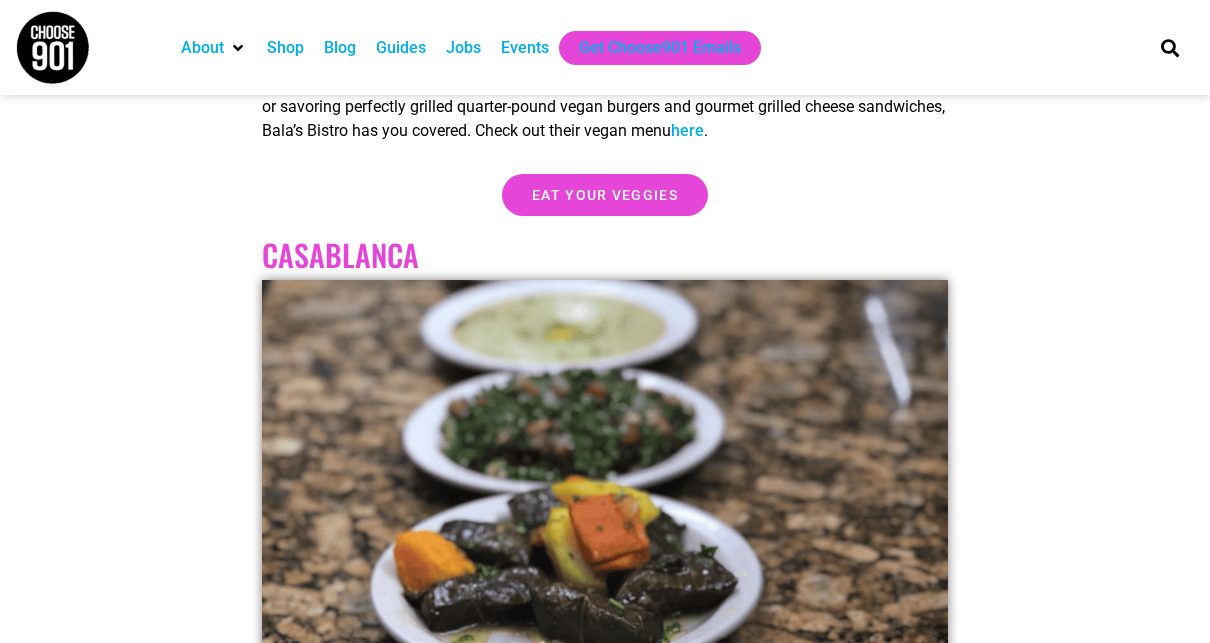scroll, scrollTop: 3048, scrollLeft: 0, axis: vertical 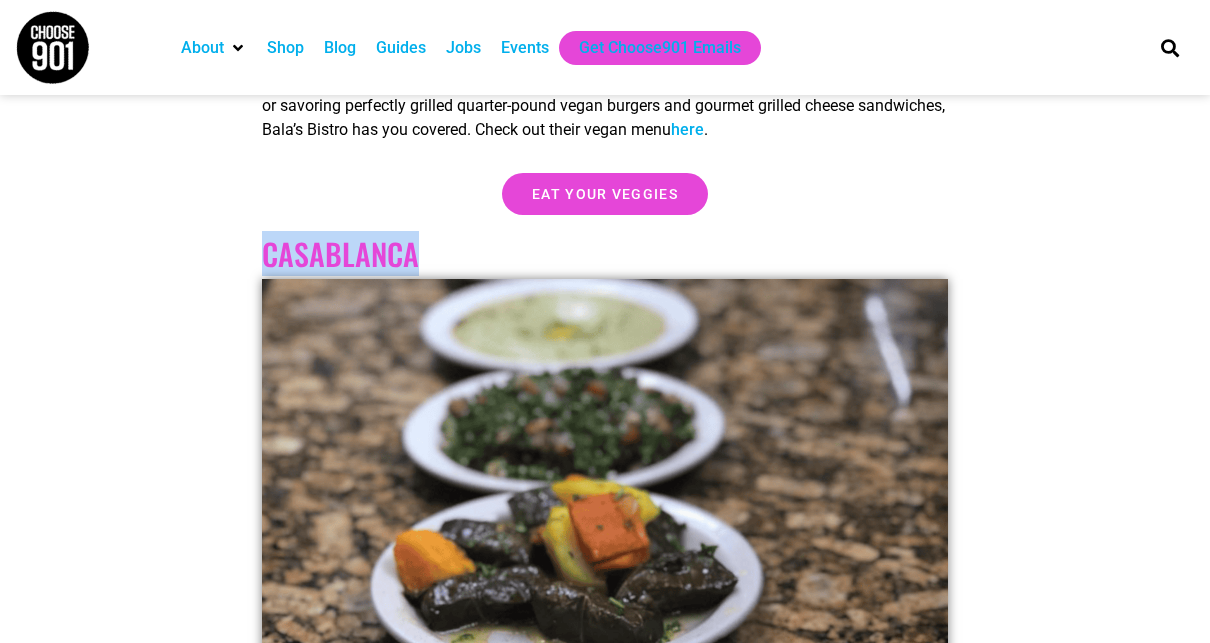 drag, startPoint x: 455, startPoint y: 253, endPoint x: 259, endPoint y: 246, distance: 196.12495 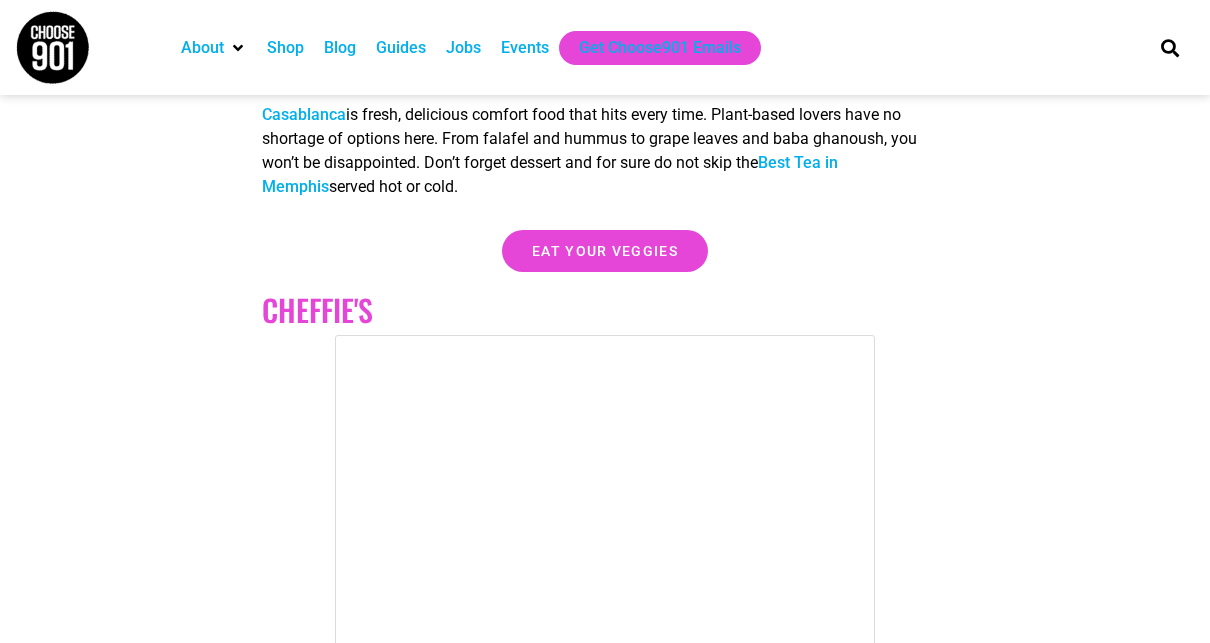 scroll, scrollTop: 3985, scrollLeft: 0, axis: vertical 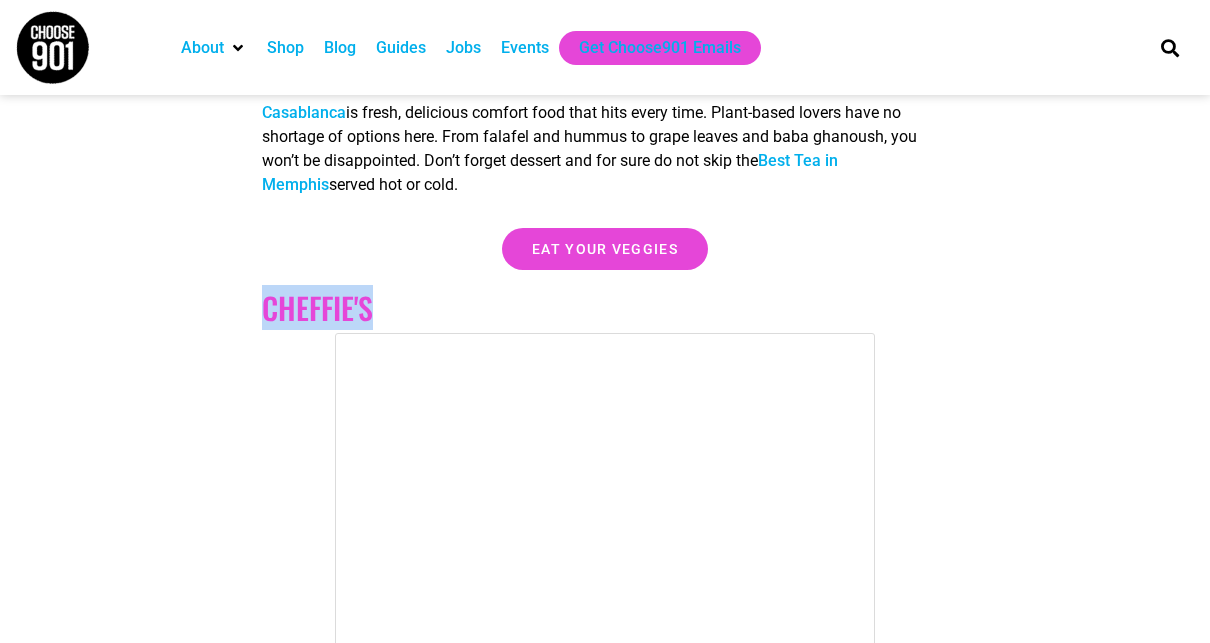 drag, startPoint x: 439, startPoint y: 310, endPoint x: 226, endPoint y: 289, distance: 214.03271 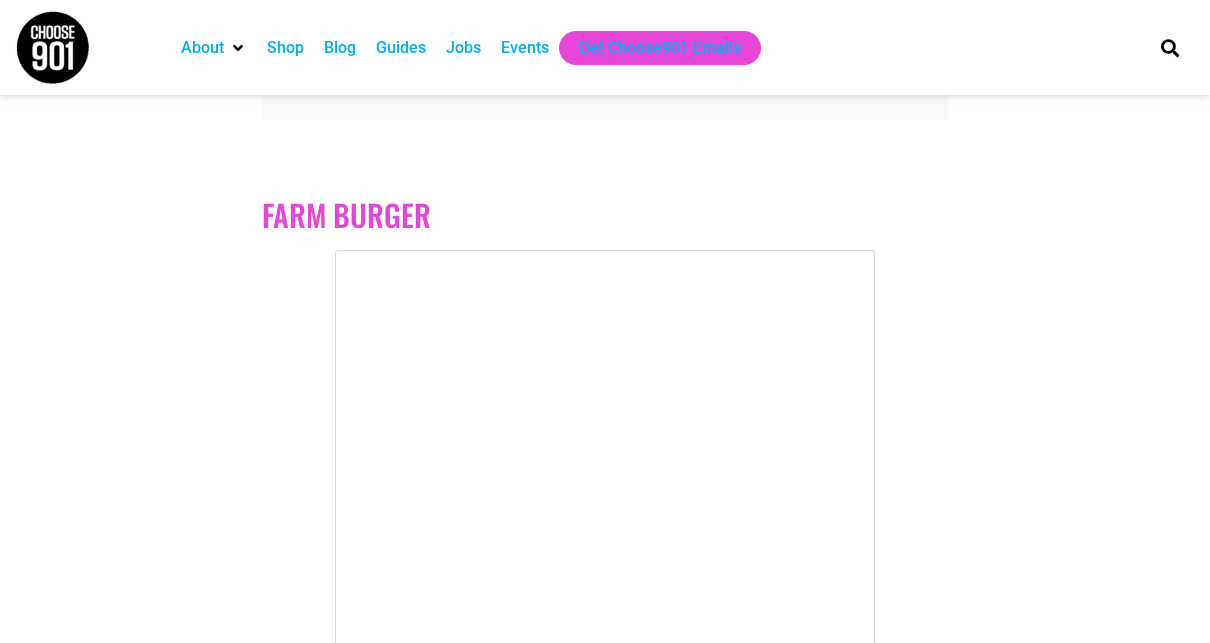 scroll, scrollTop: 7530, scrollLeft: 0, axis: vertical 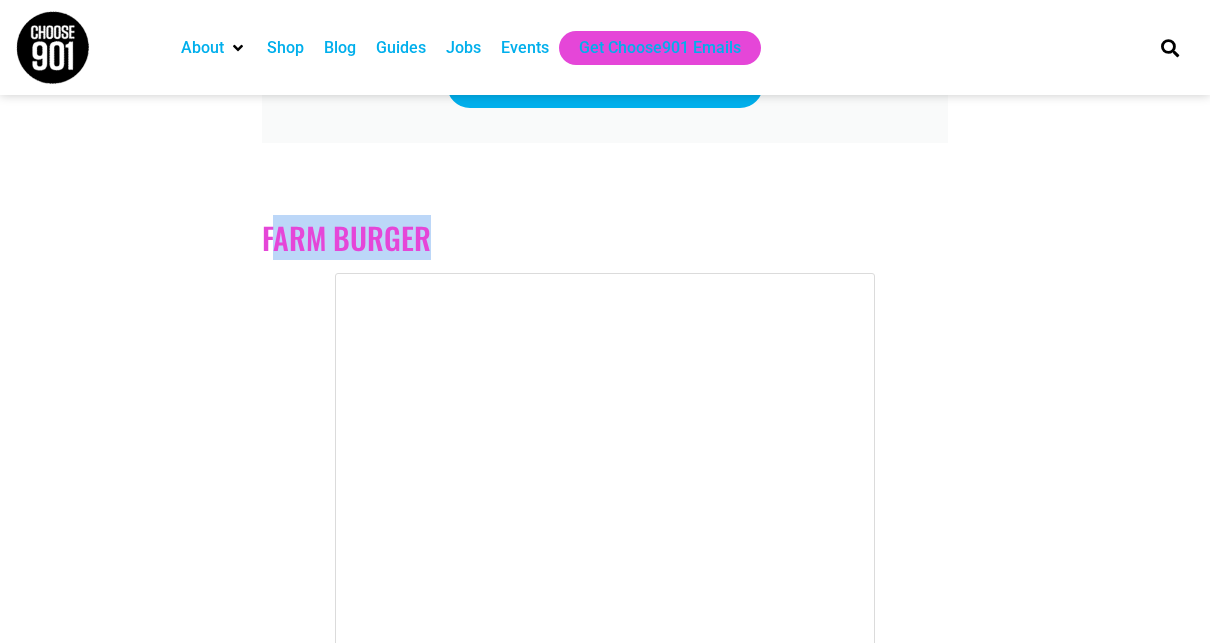 drag, startPoint x: 489, startPoint y: 260, endPoint x: 268, endPoint y: 234, distance: 222.52415 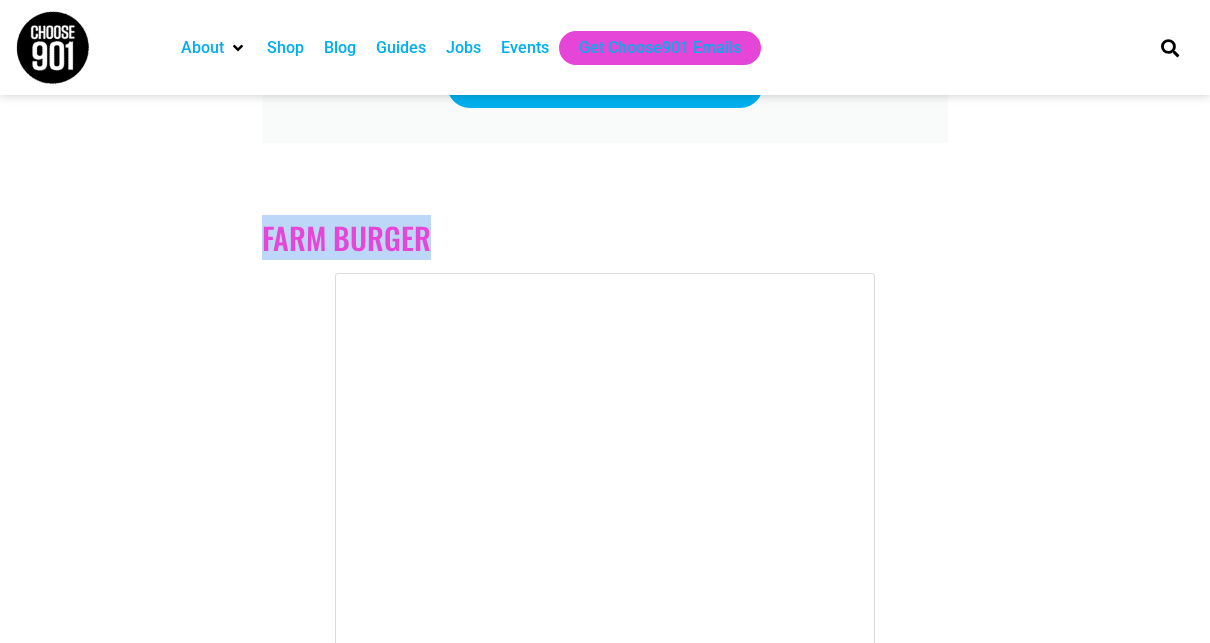 drag, startPoint x: 437, startPoint y: 249, endPoint x: 224, endPoint y: 218, distance: 215.24405 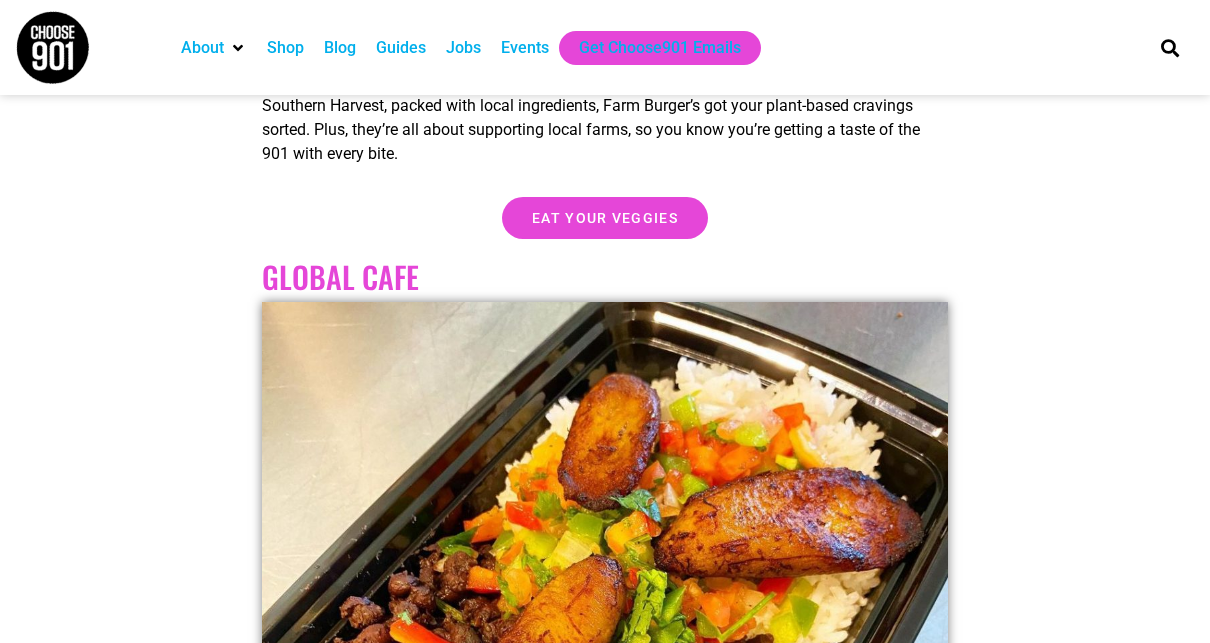 scroll, scrollTop: 8636, scrollLeft: 0, axis: vertical 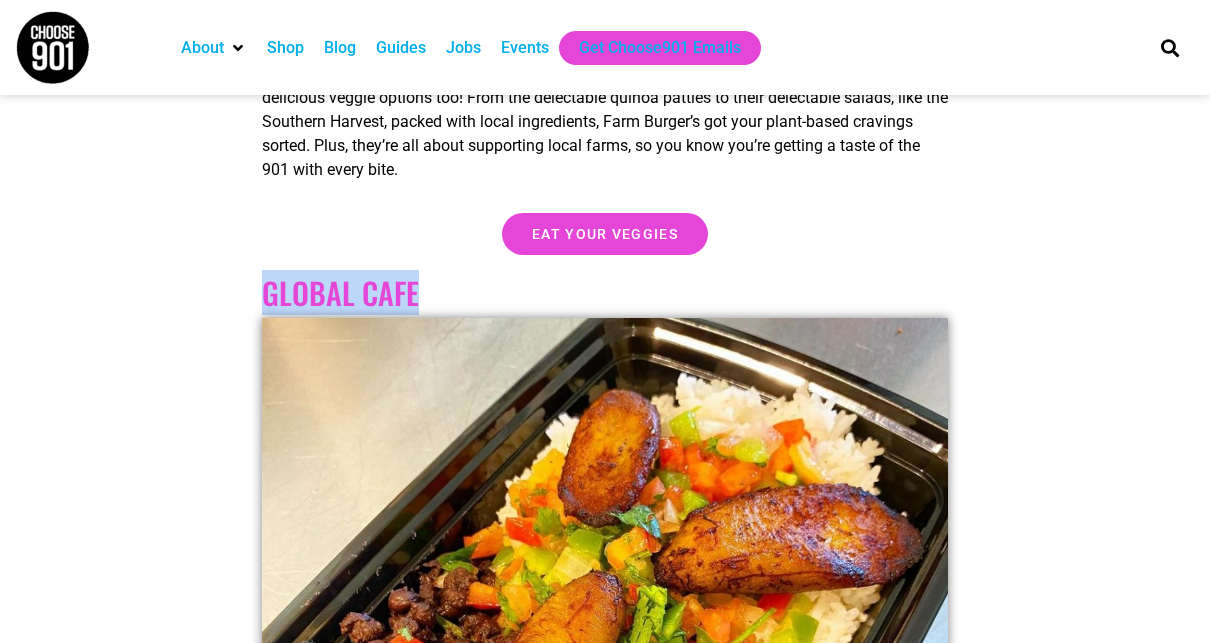 drag, startPoint x: 500, startPoint y: 297, endPoint x: 259, endPoint y: 307, distance: 241.20738 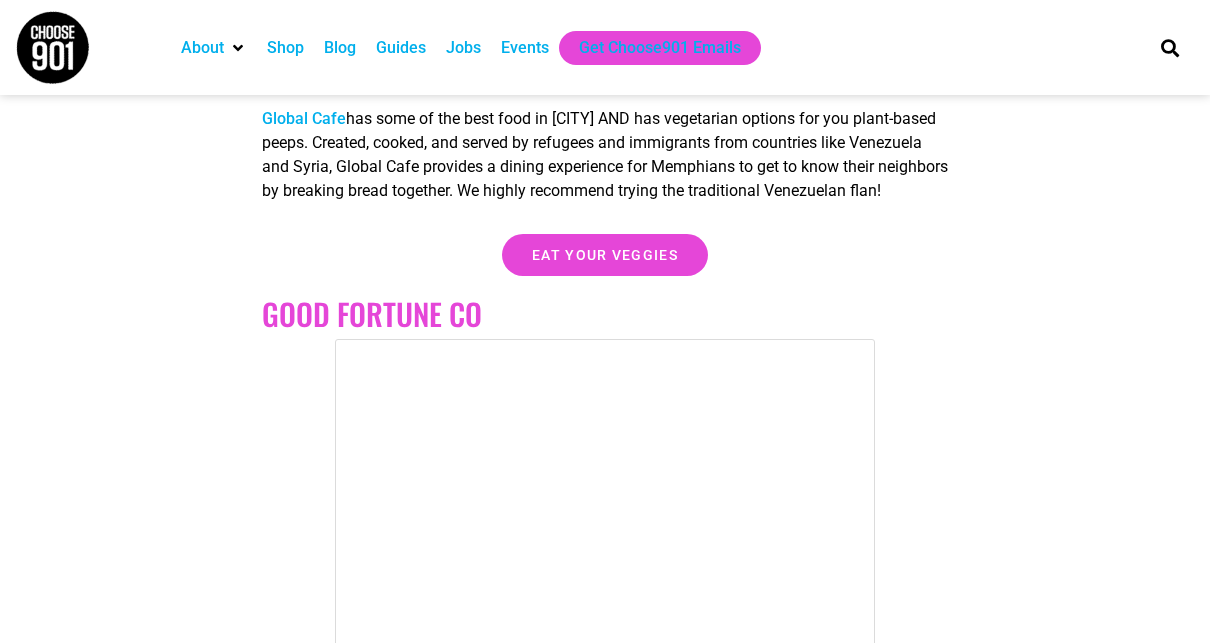 scroll, scrollTop: 9600, scrollLeft: 0, axis: vertical 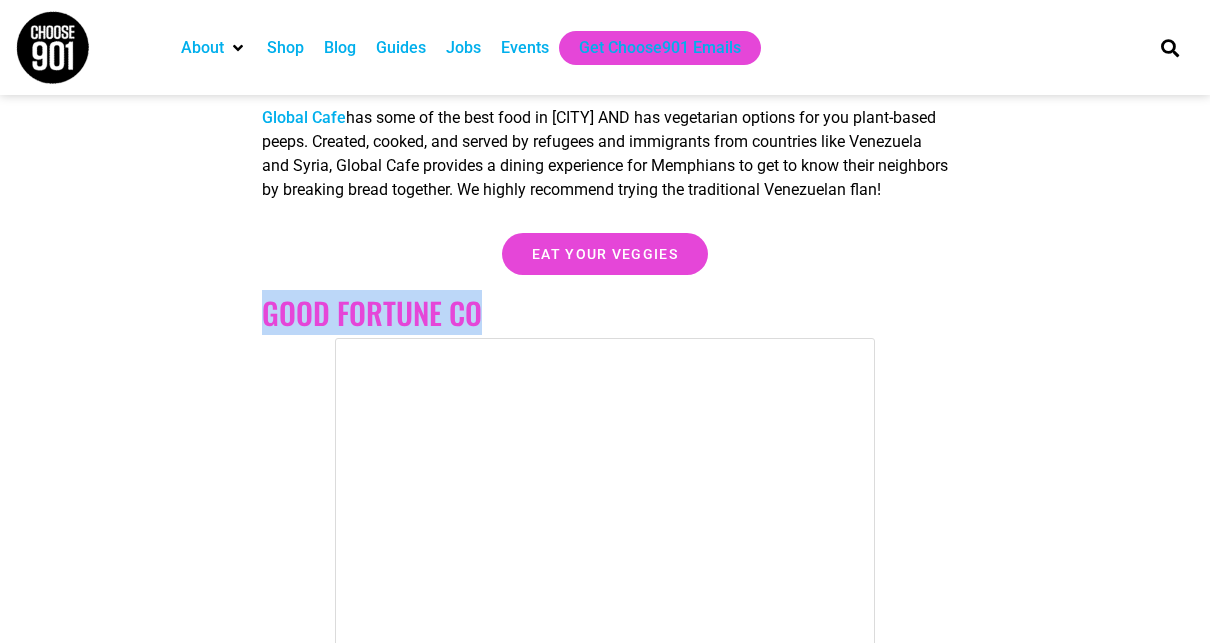 drag, startPoint x: 548, startPoint y: 339, endPoint x: 245, endPoint y: 331, distance: 303.1056 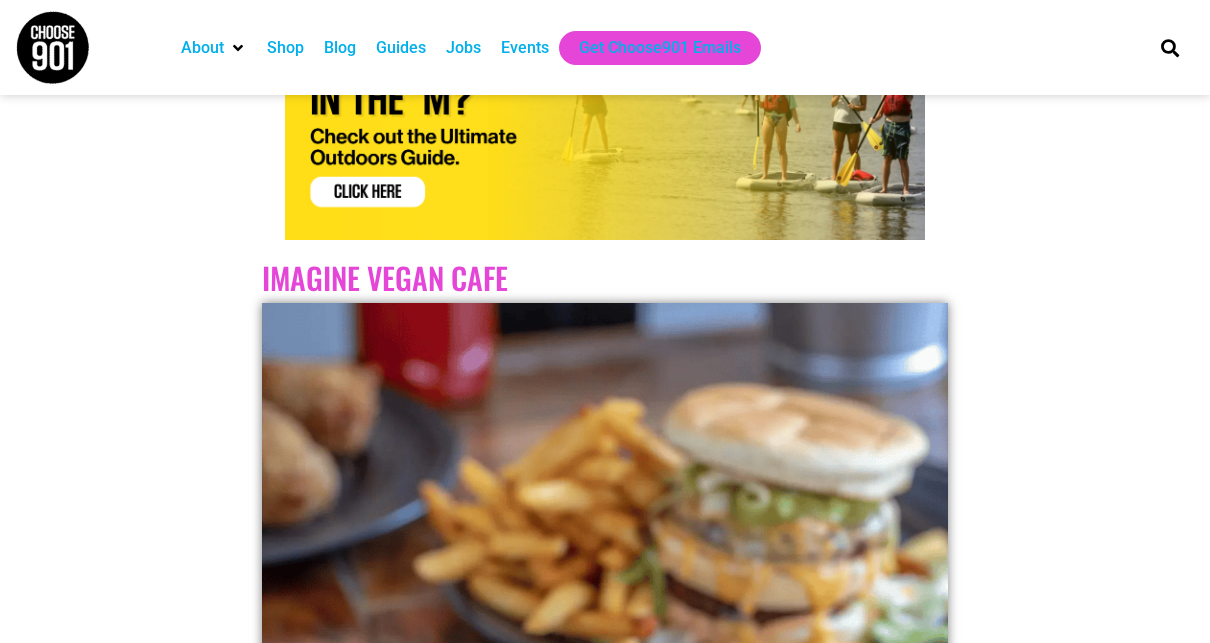 scroll, scrollTop: 11012, scrollLeft: 0, axis: vertical 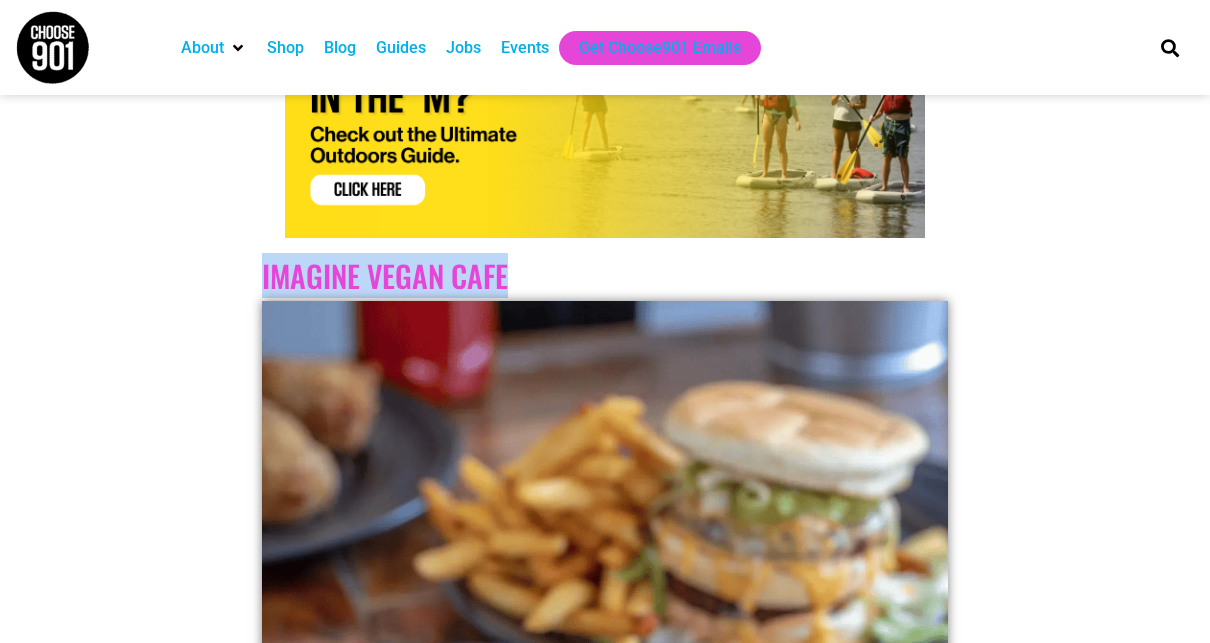 drag, startPoint x: 554, startPoint y: 302, endPoint x: 219, endPoint y: 311, distance: 335.12088 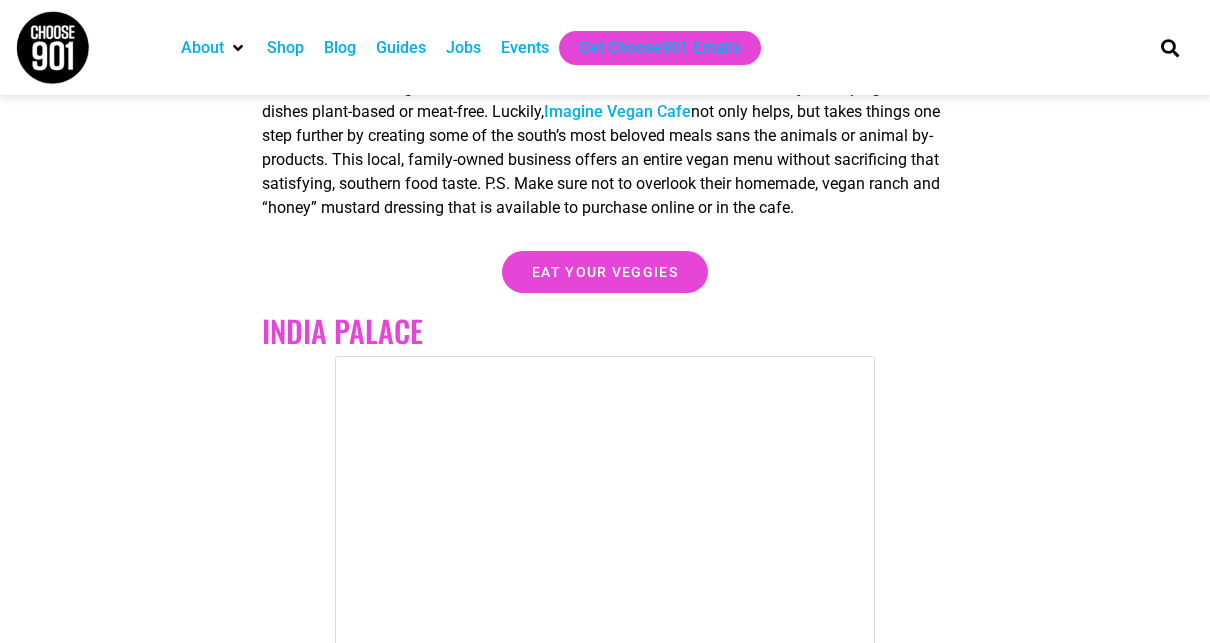 scroll, scrollTop: 11996, scrollLeft: 0, axis: vertical 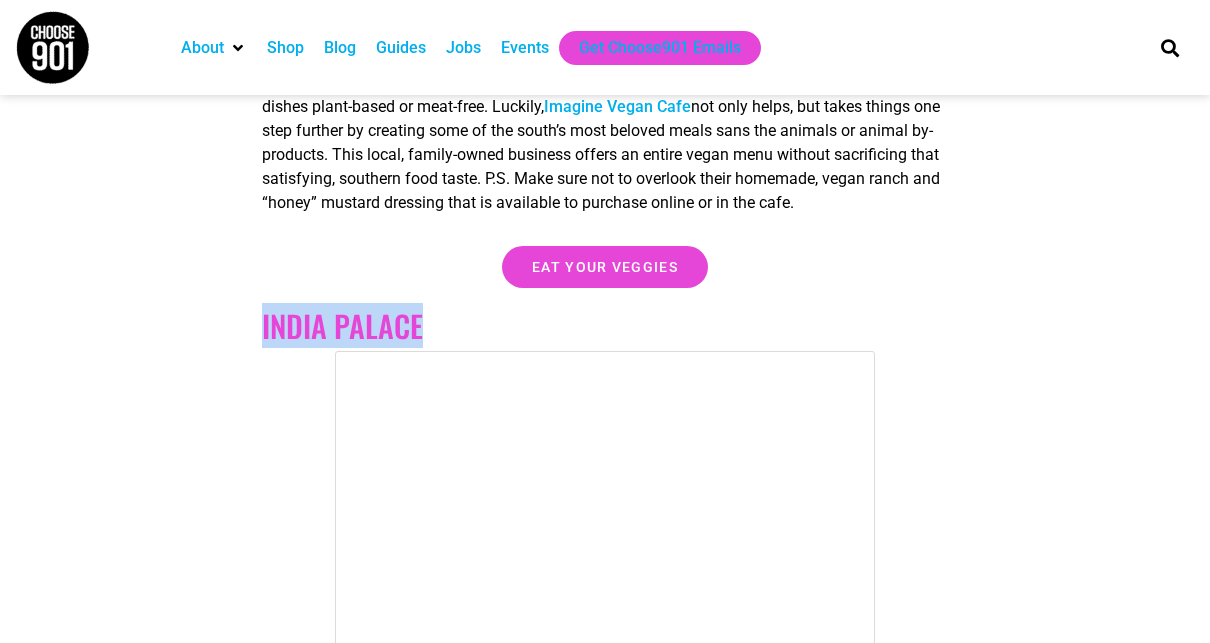 drag, startPoint x: 500, startPoint y: 343, endPoint x: 252, endPoint y: 357, distance: 248.39485 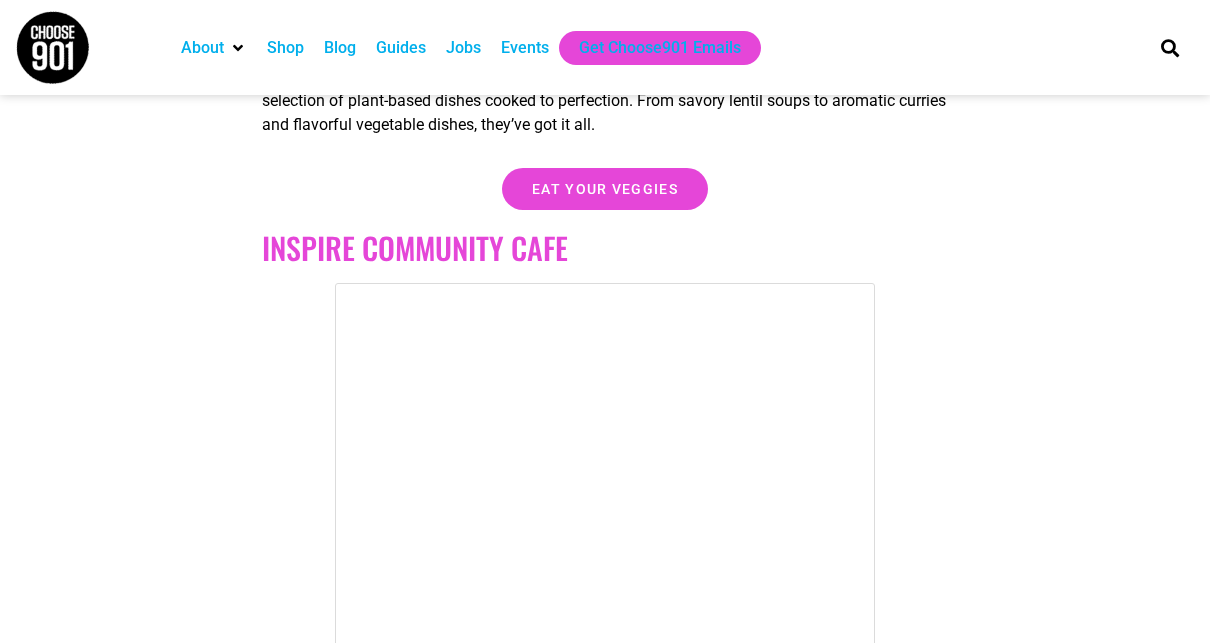 scroll, scrollTop: 13280, scrollLeft: 0, axis: vertical 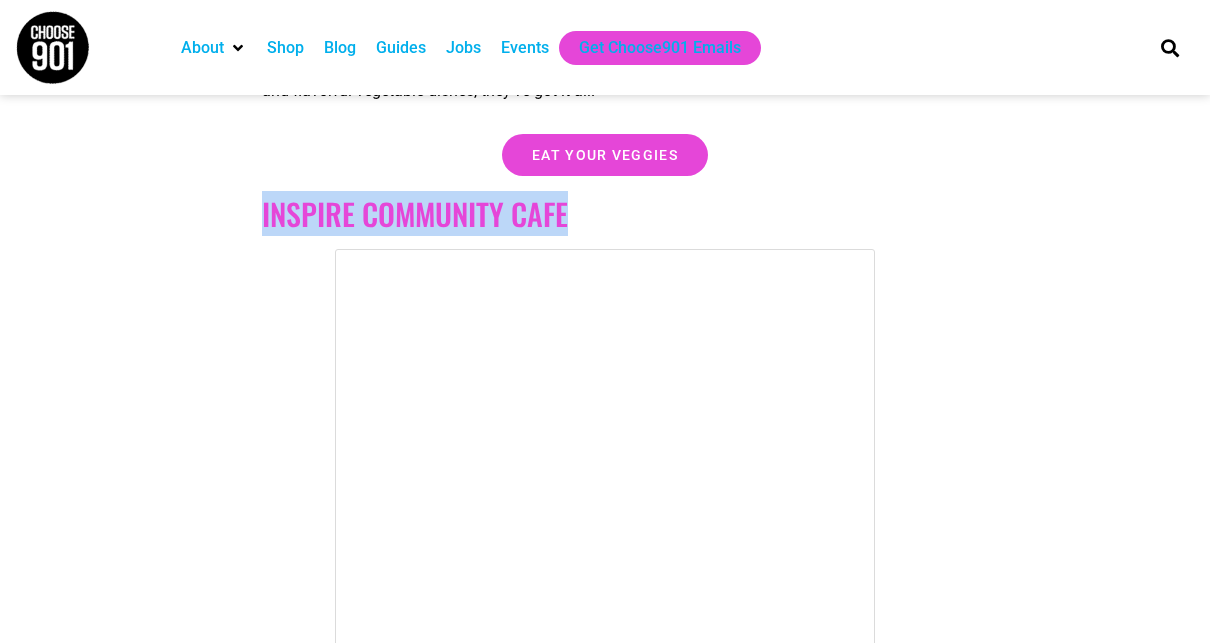 drag, startPoint x: 621, startPoint y: 248, endPoint x: 247, endPoint y: 249, distance: 374.00134 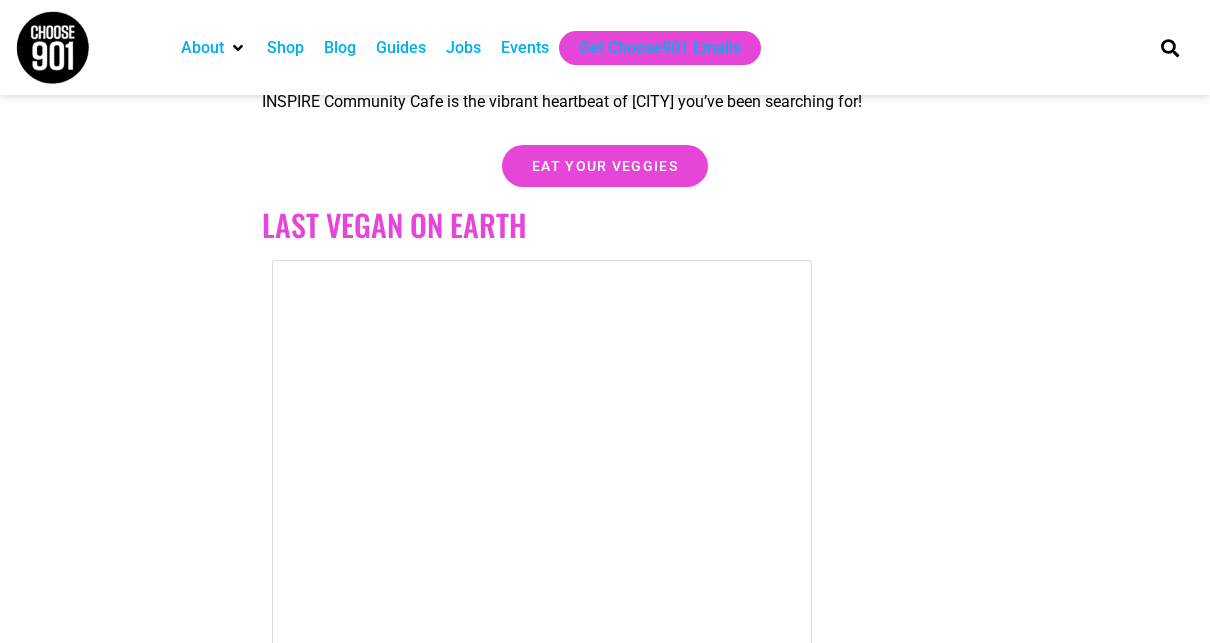 scroll, scrollTop: 14464, scrollLeft: 0, axis: vertical 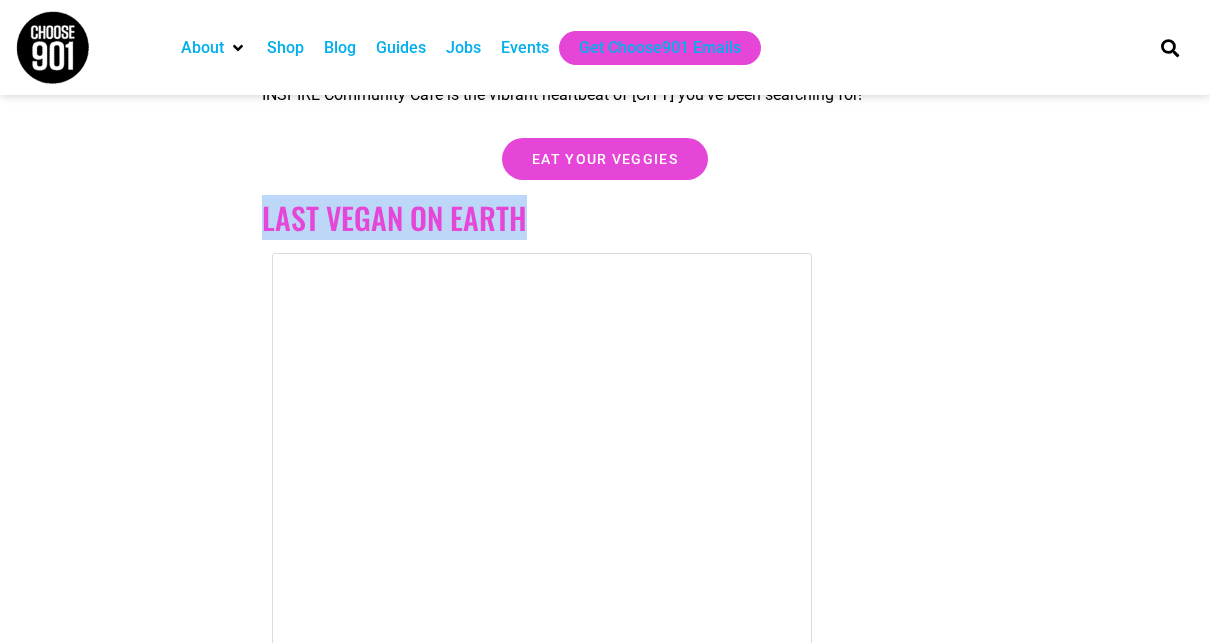 drag, startPoint x: 547, startPoint y: 256, endPoint x: 251, endPoint y: 252, distance: 296.02704 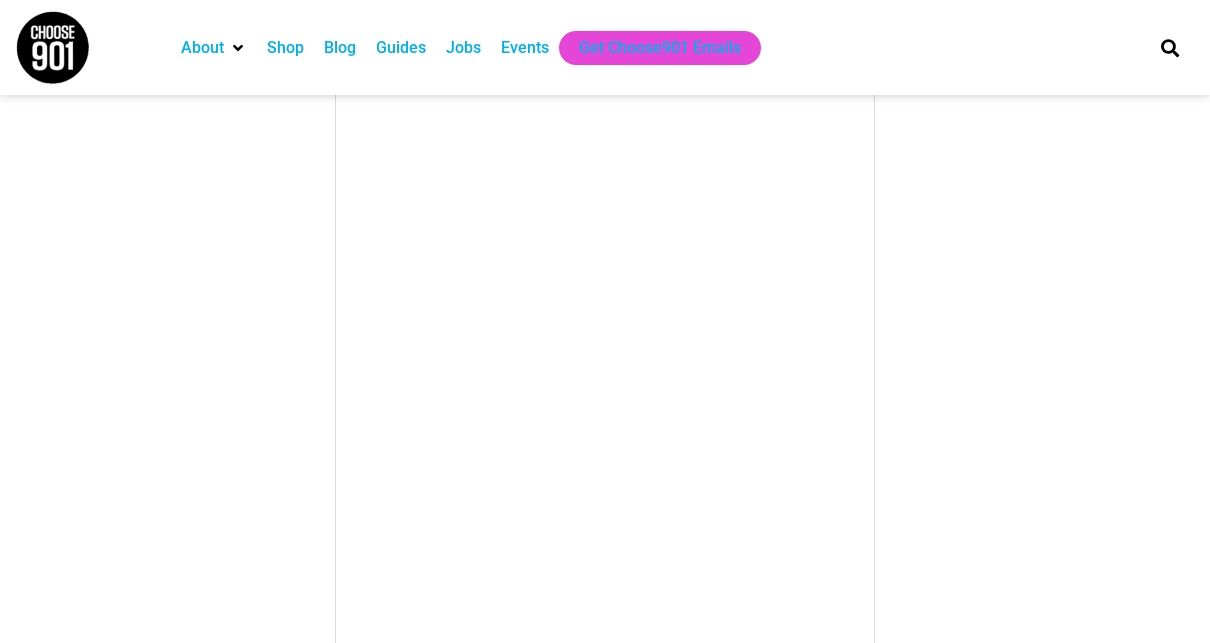 scroll, scrollTop: 18817, scrollLeft: 0, axis: vertical 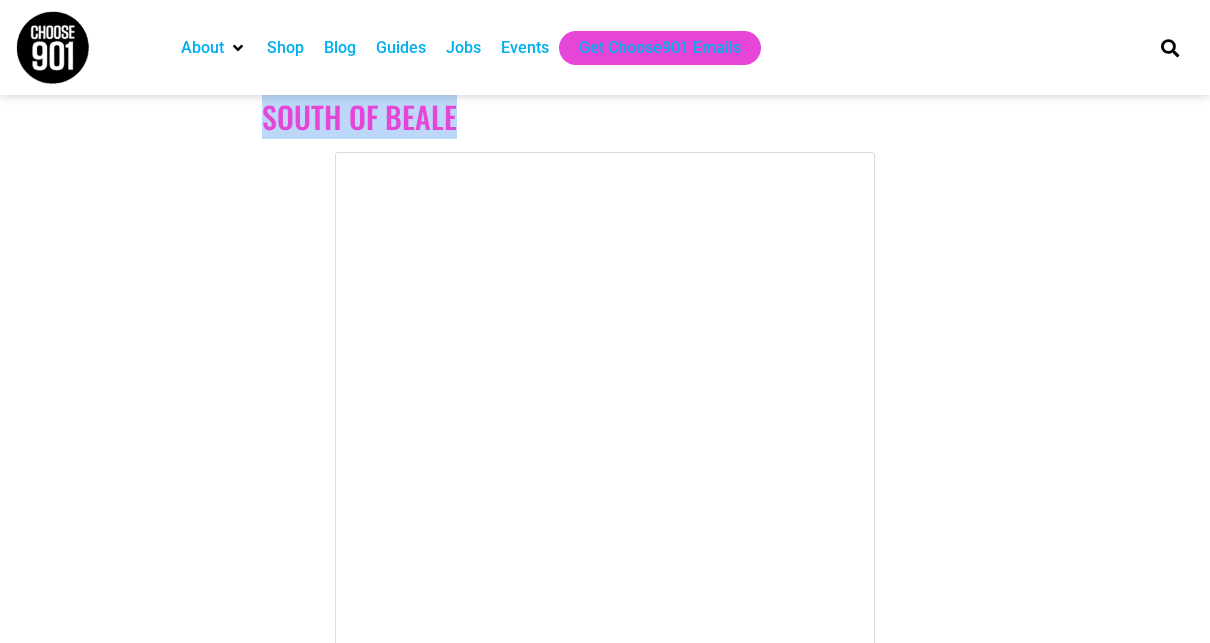 drag, startPoint x: 479, startPoint y: 144, endPoint x: 259, endPoint y: 138, distance: 220.0818 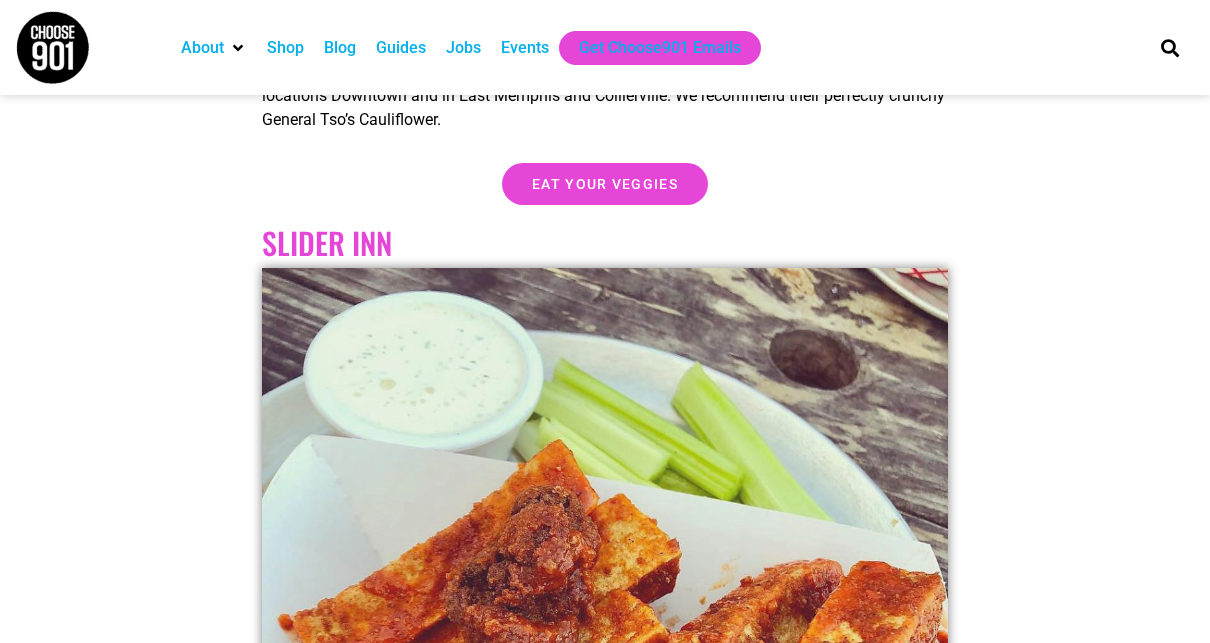 scroll, scrollTop: 19860, scrollLeft: 0, axis: vertical 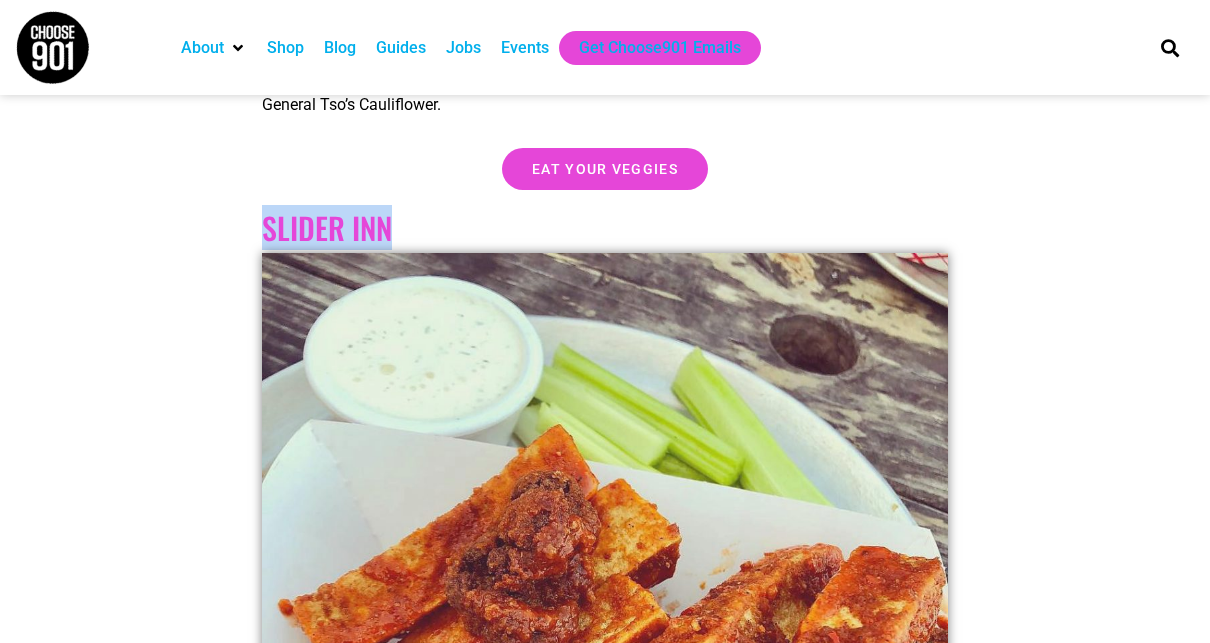 drag, startPoint x: 432, startPoint y: 254, endPoint x: 253, endPoint y: 239, distance: 179.6274 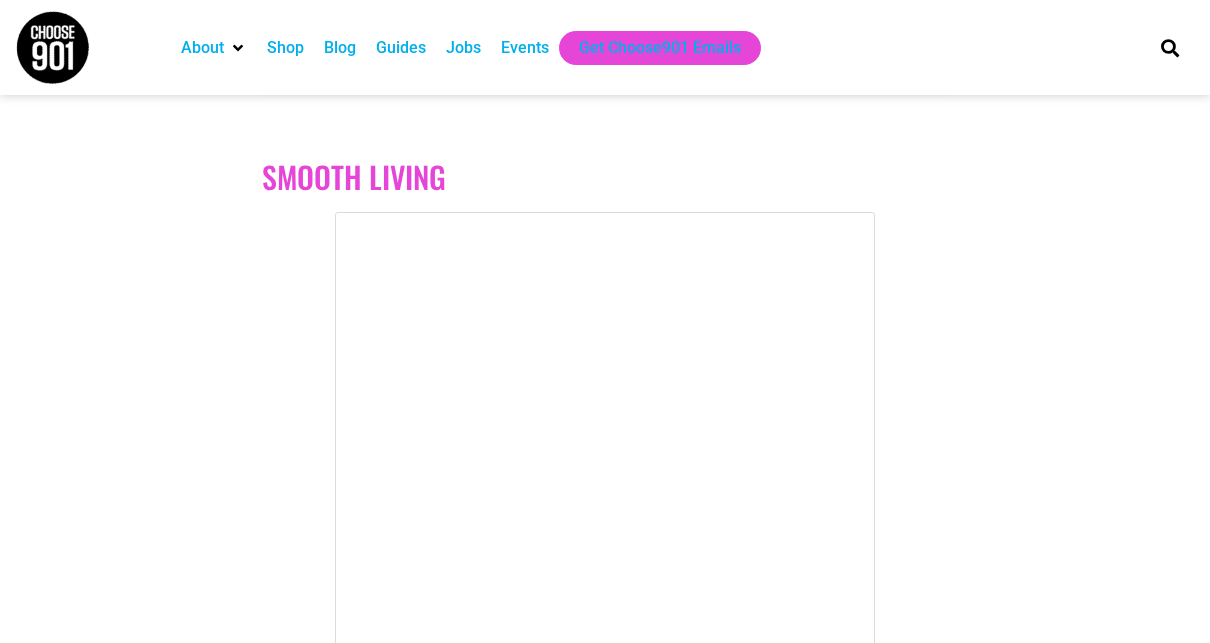 scroll, scrollTop: 21268, scrollLeft: 0, axis: vertical 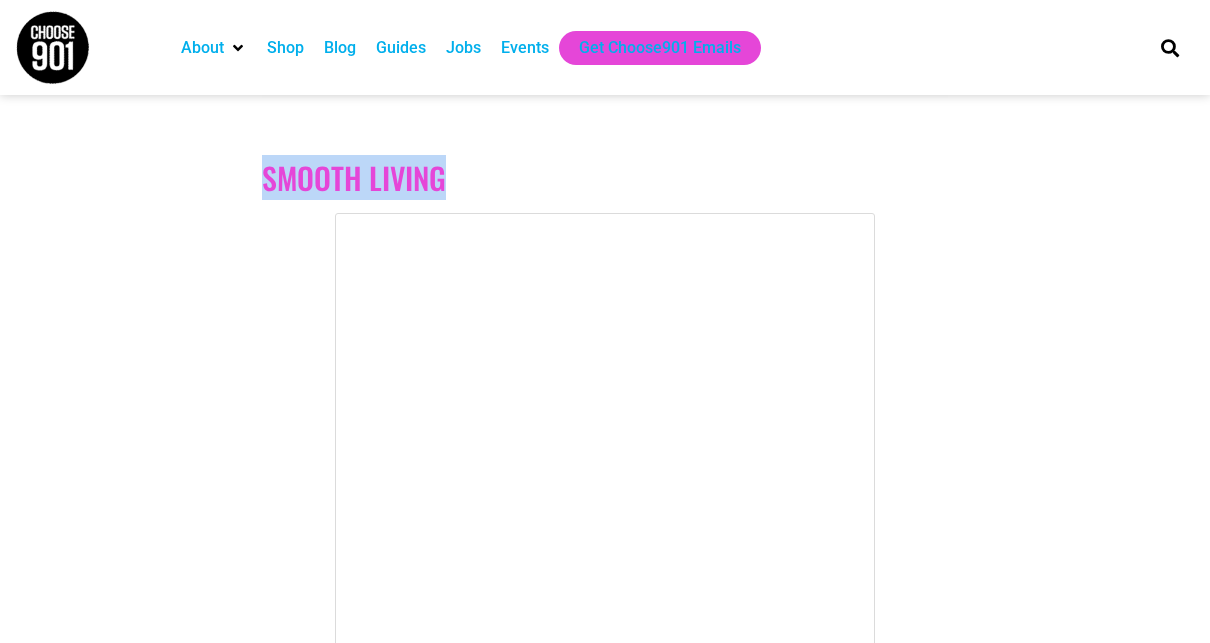 drag, startPoint x: 488, startPoint y: 208, endPoint x: 257, endPoint y: 208, distance: 231 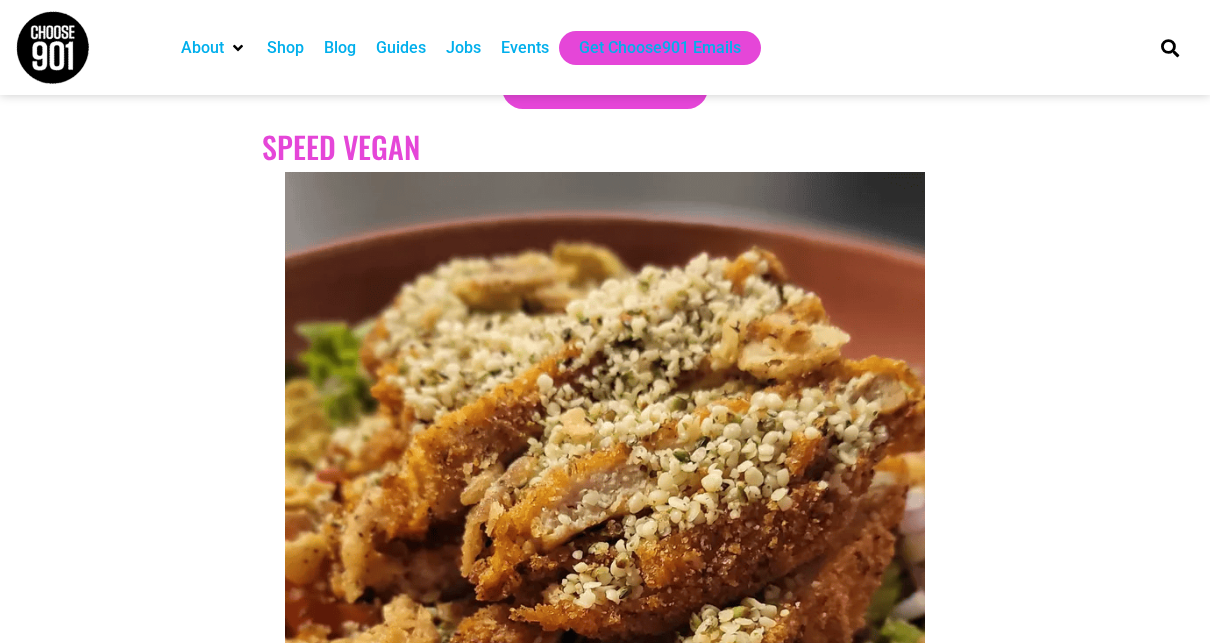 scroll, scrollTop: 22252, scrollLeft: 0, axis: vertical 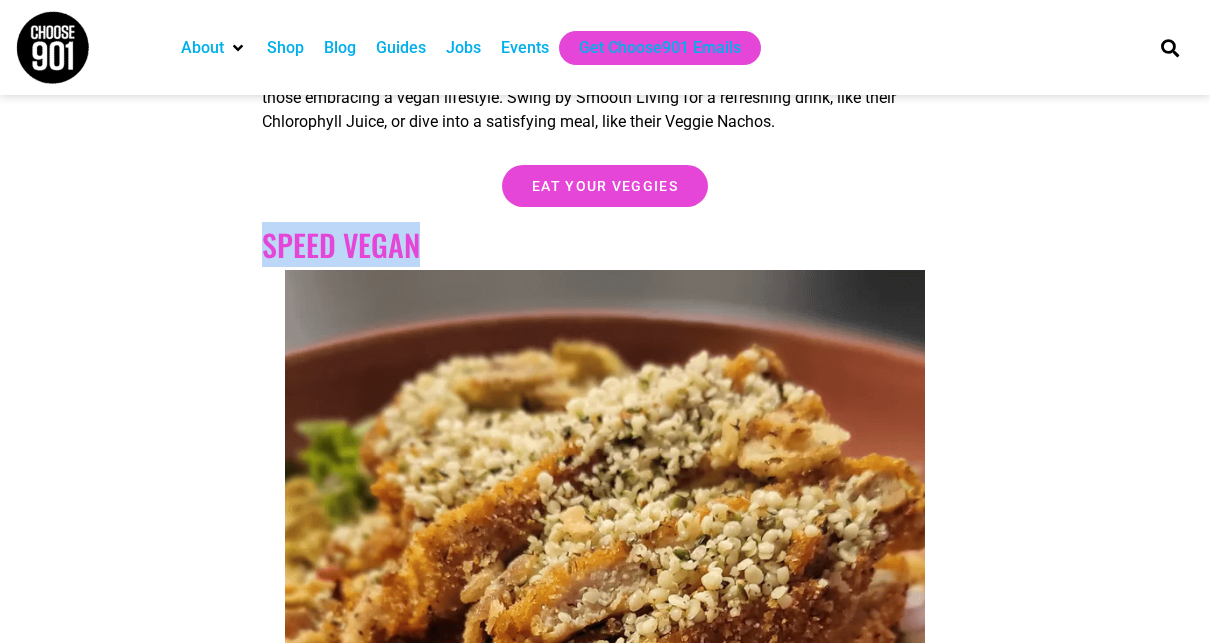 drag, startPoint x: 458, startPoint y: 284, endPoint x: 265, endPoint y: 266, distance: 193.83755 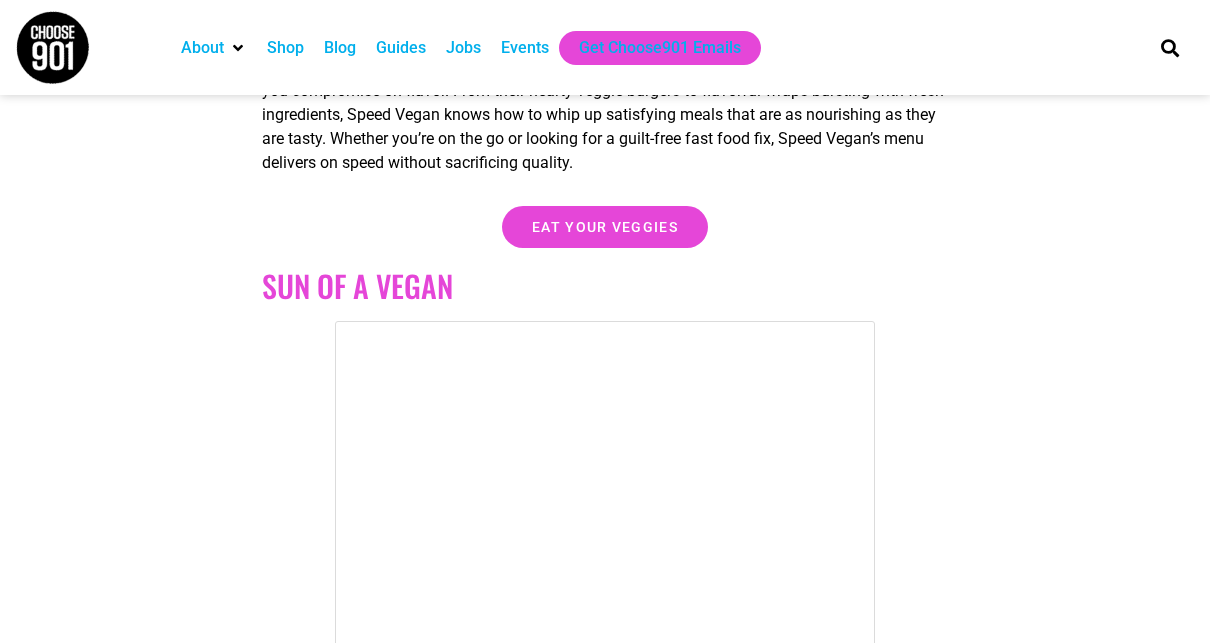 scroll, scrollTop: 23375, scrollLeft: 0, axis: vertical 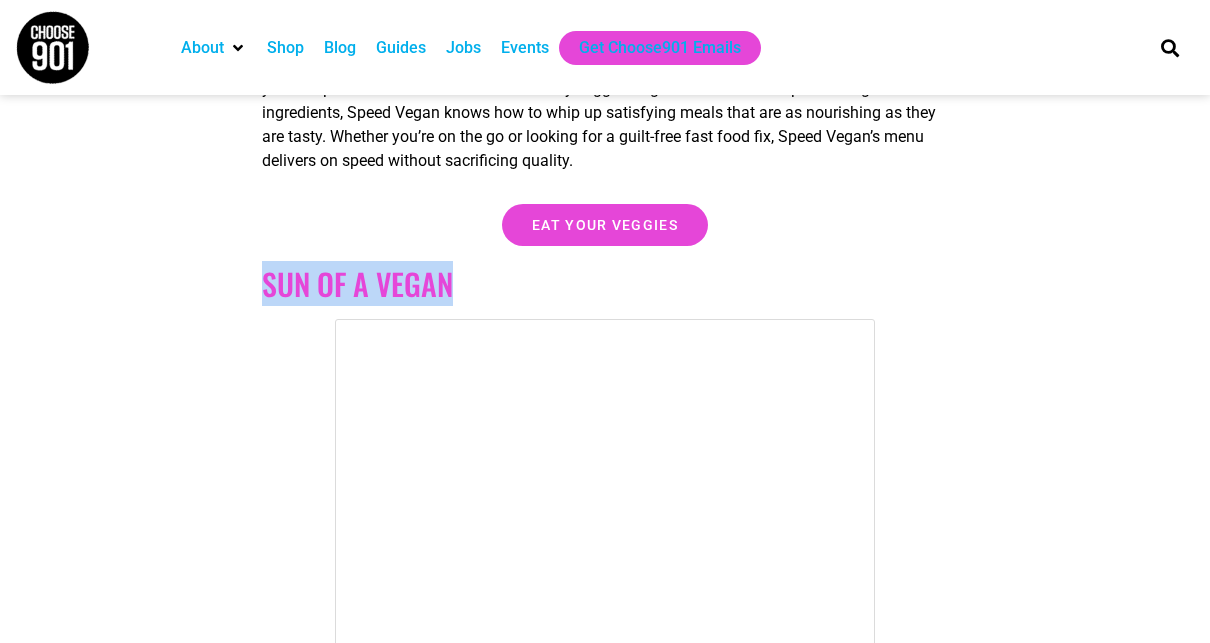 drag, startPoint x: 433, startPoint y: 317, endPoint x: 235, endPoint y: 322, distance: 198.06313 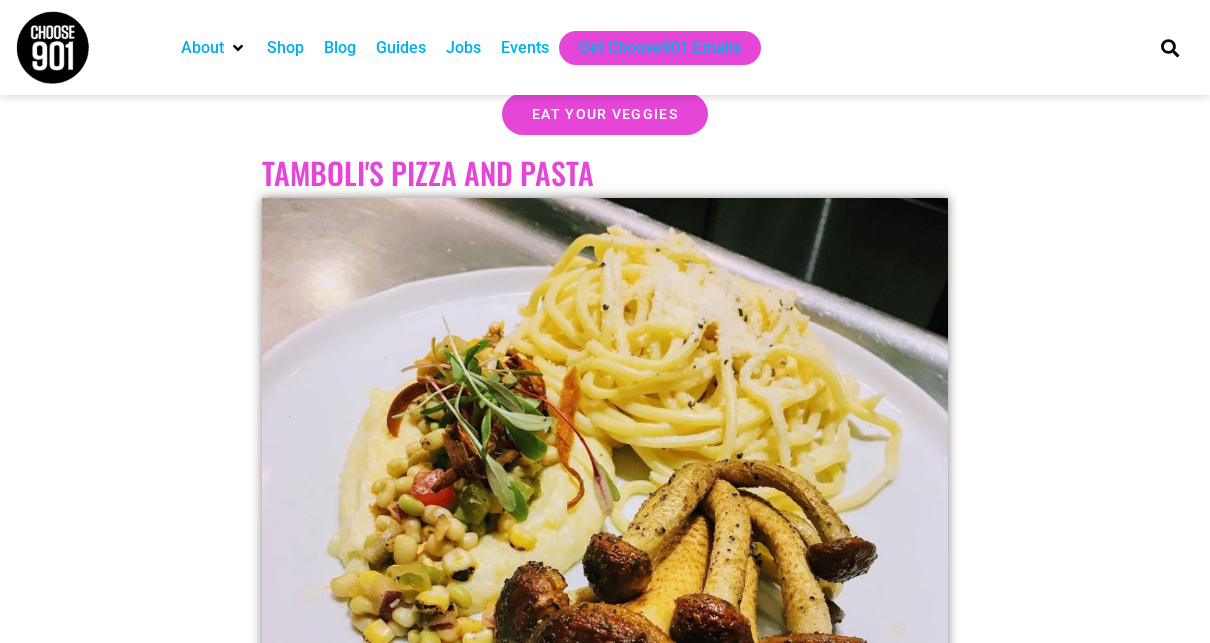 scroll, scrollTop: 25687, scrollLeft: 0, axis: vertical 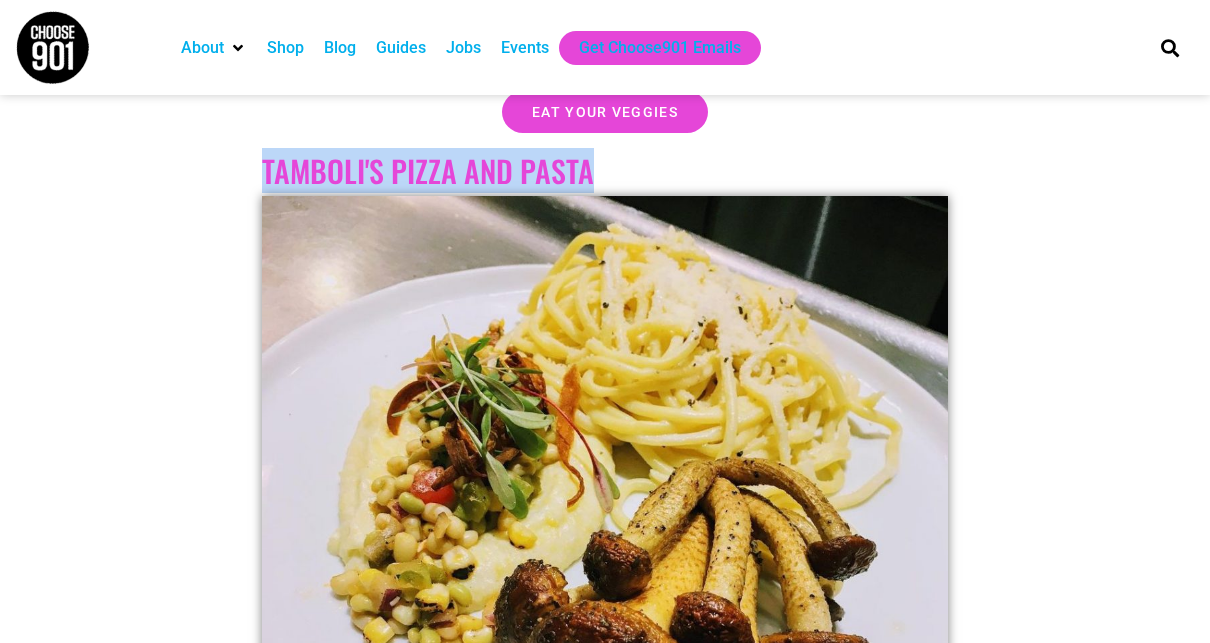 drag, startPoint x: 605, startPoint y: 204, endPoint x: 221, endPoint y: 202, distance: 384.00522 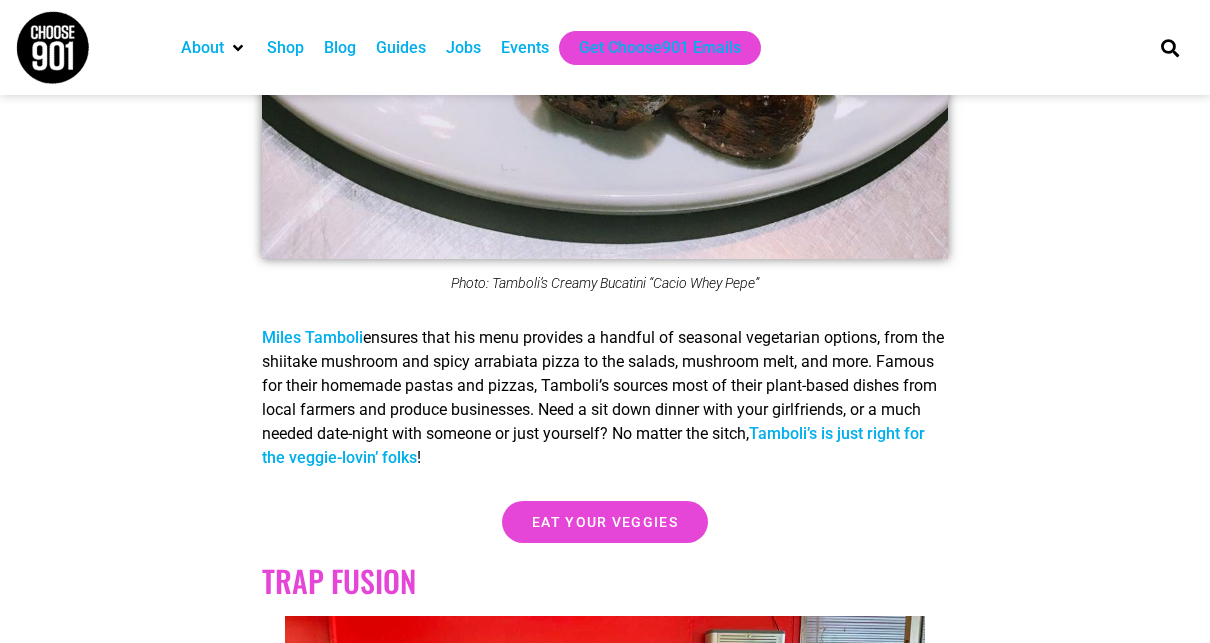 scroll, scrollTop: 26650, scrollLeft: 0, axis: vertical 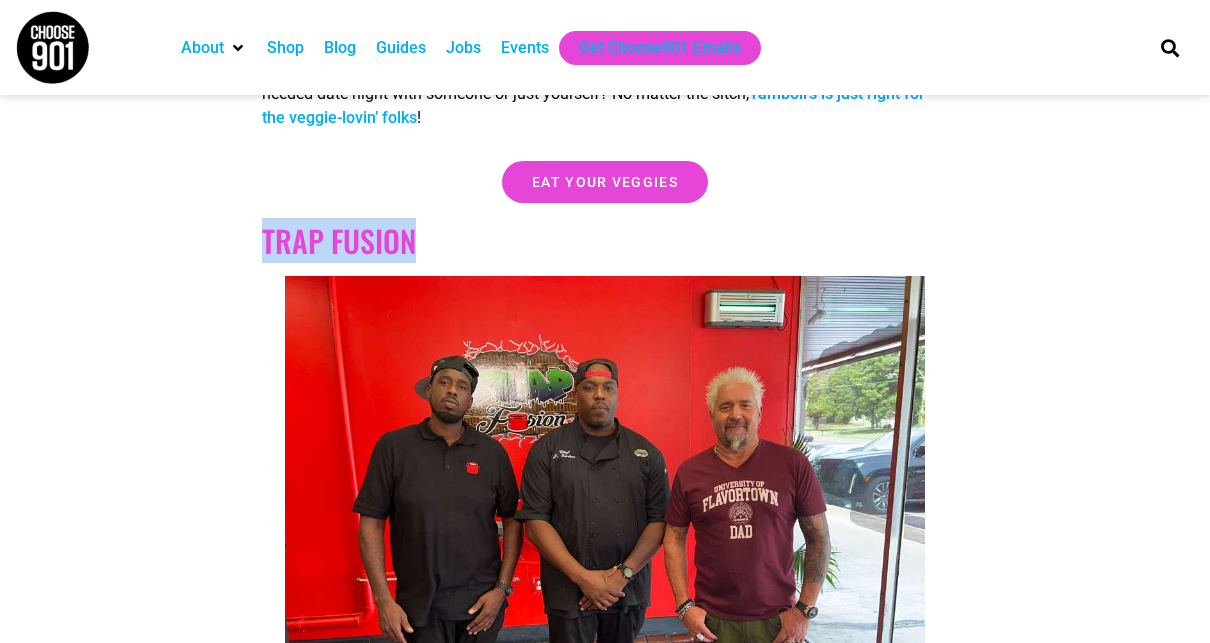 drag, startPoint x: 459, startPoint y: 280, endPoint x: 245, endPoint y: 262, distance: 214.75568 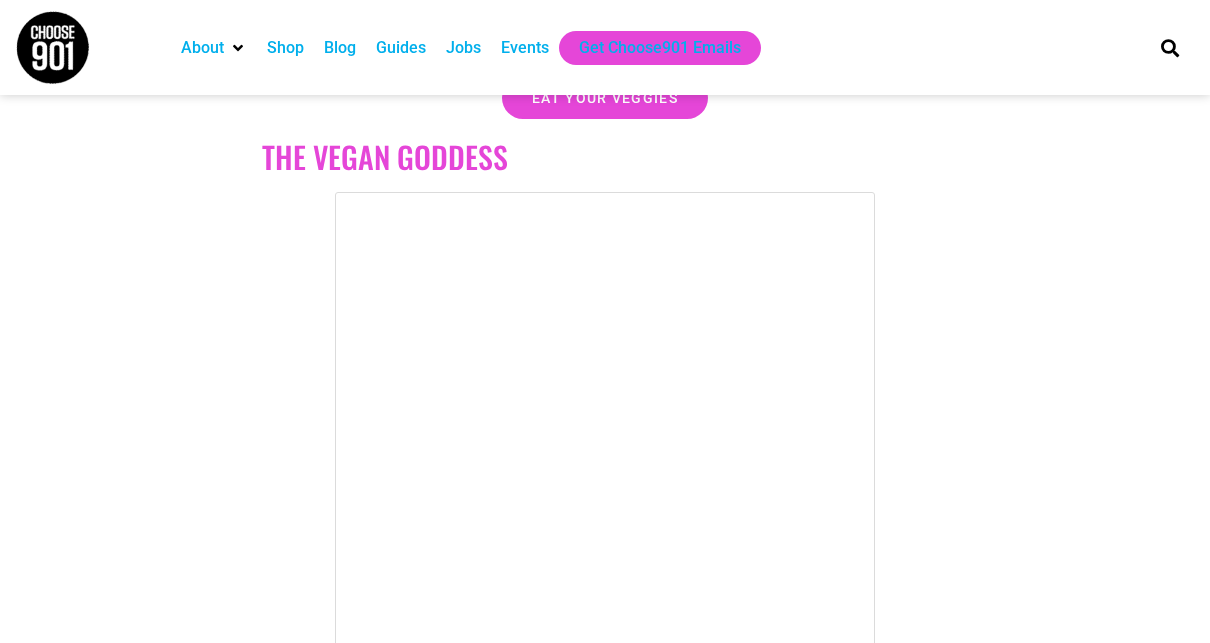 scroll, scrollTop: 27538, scrollLeft: 0, axis: vertical 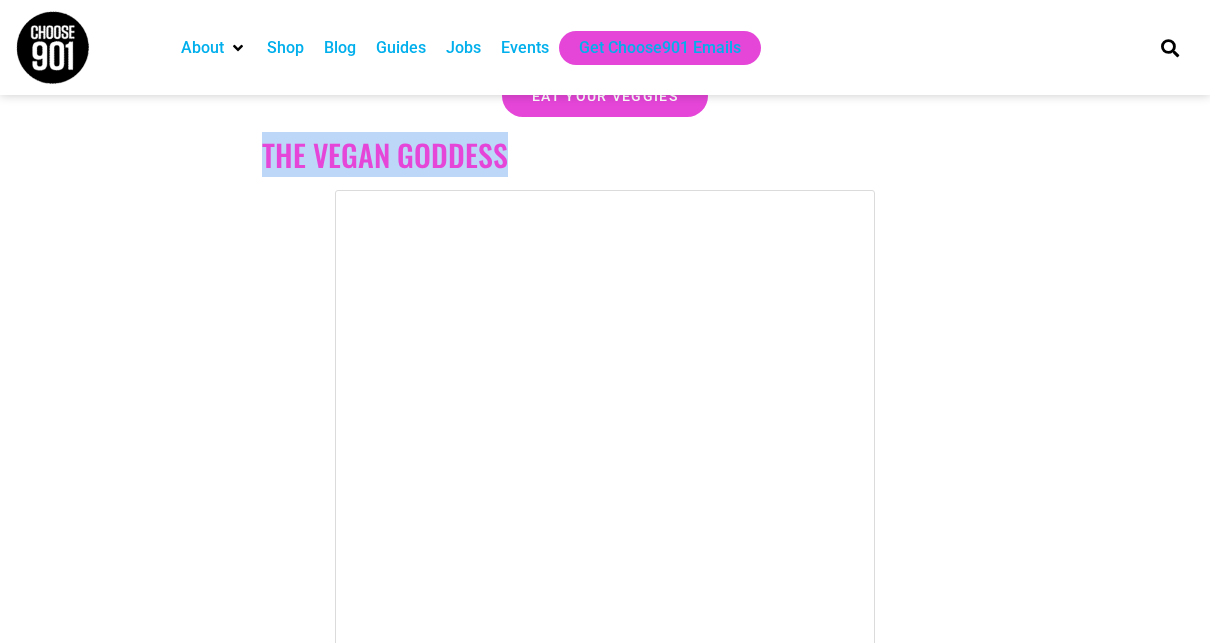 drag, startPoint x: 535, startPoint y: 188, endPoint x: 264, endPoint y: 196, distance: 271.11804 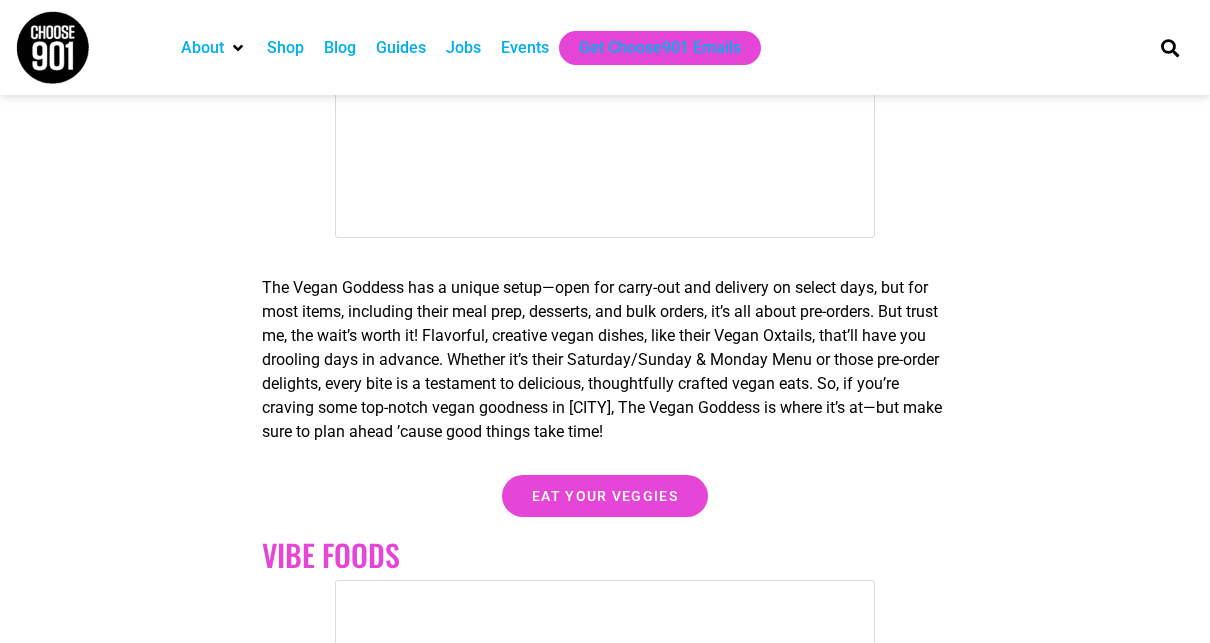 scroll, scrollTop: 28349, scrollLeft: 0, axis: vertical 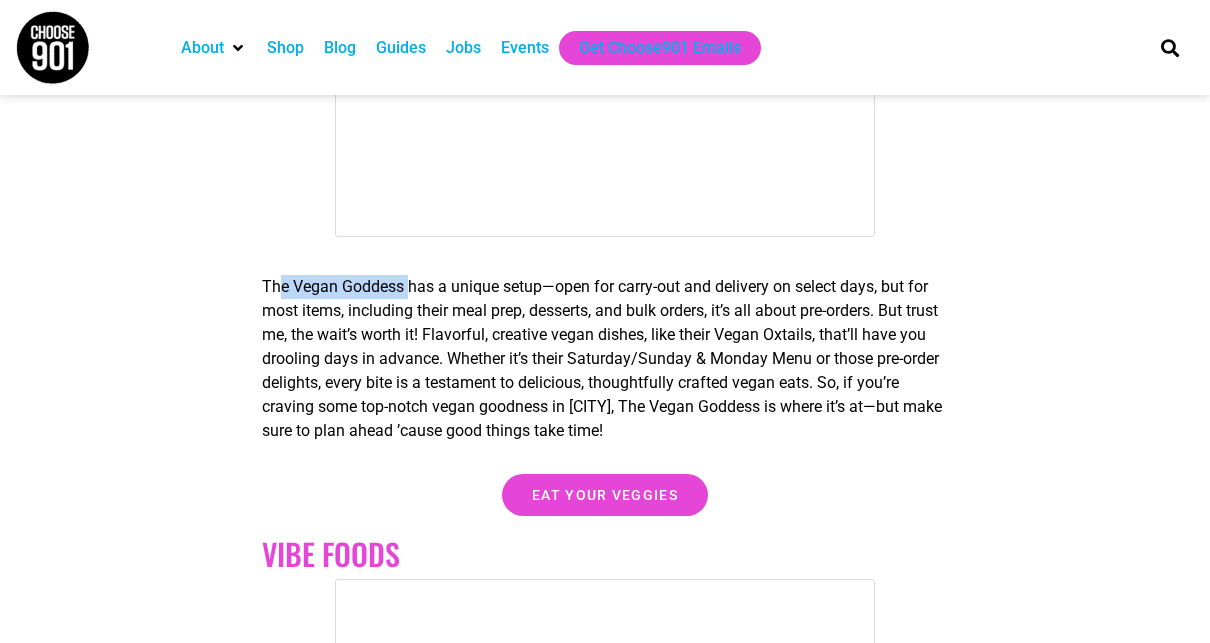 drag, startPoint x: 405, startPoint y: 316, endPoint x: 277, endPoint y: 314, distance: 128.01562 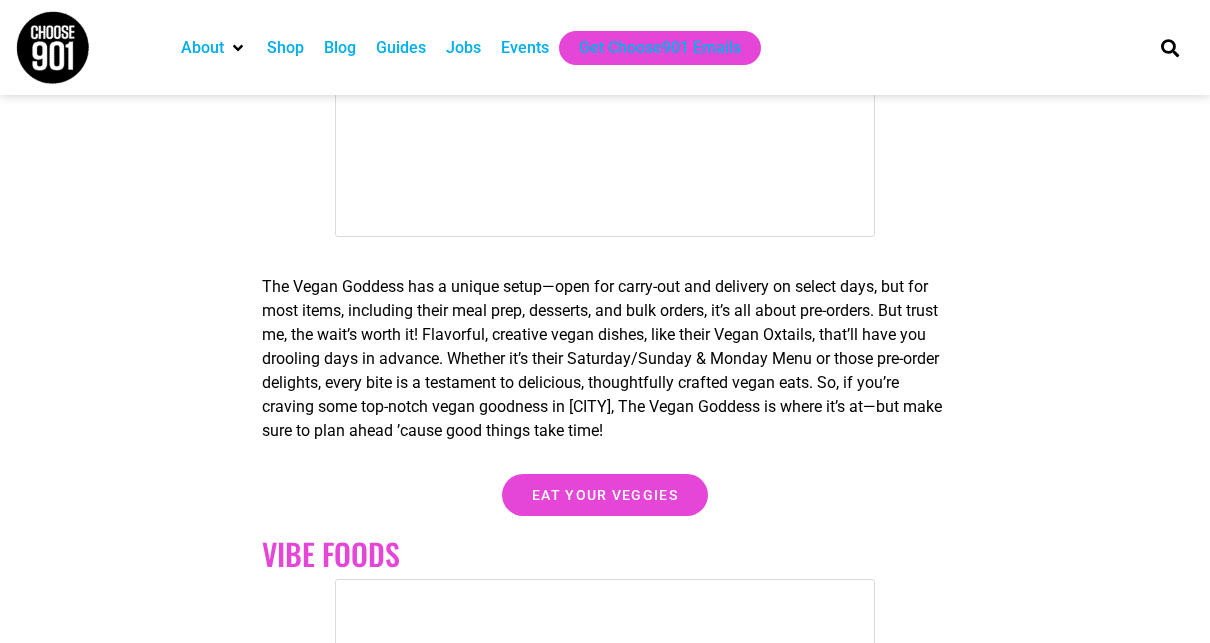 drag, startPoint x: 277, startPoint y: 314, endPoint x: 417, endPoint y: 332, distance: 141.1524 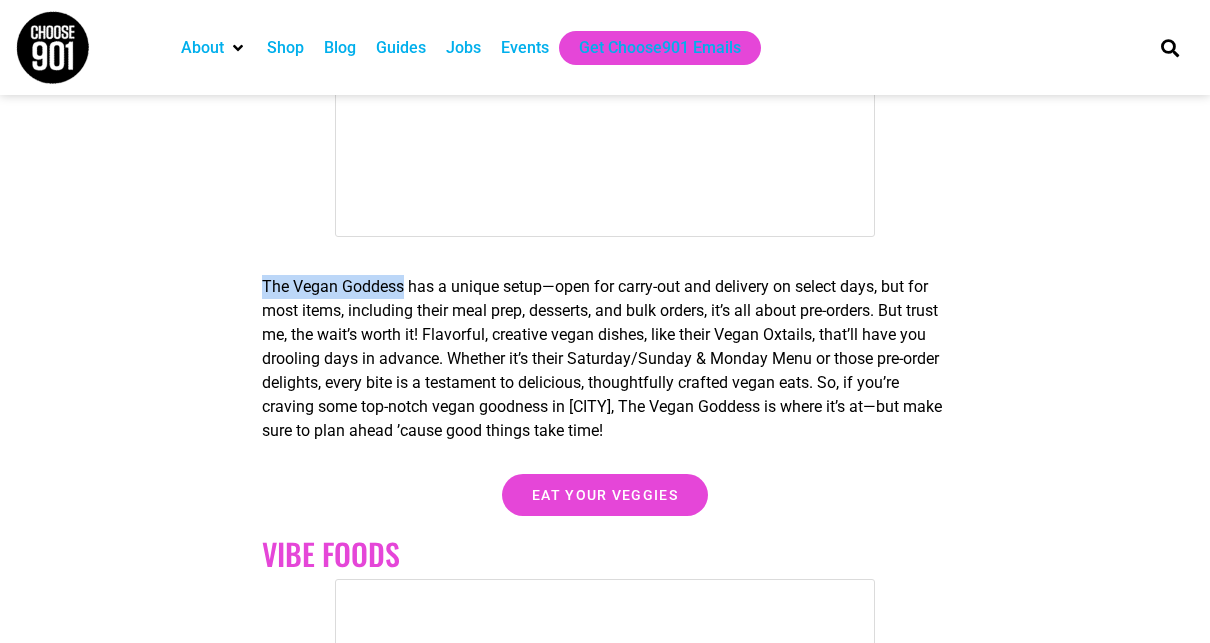 drag, startPoint x: 399, startPoint y: 317, endPoint x: 261, endPoint y: 306, distance: 138.43771 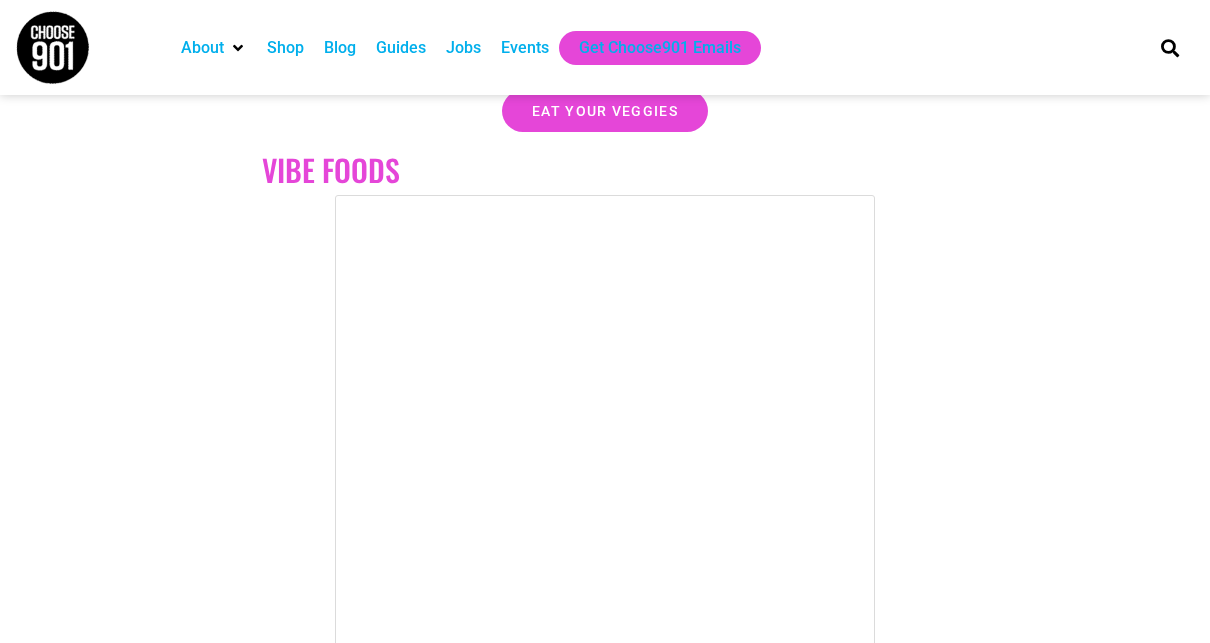 scroll, scrollTop: 28736, scrollLeft: 0, axis: vertical 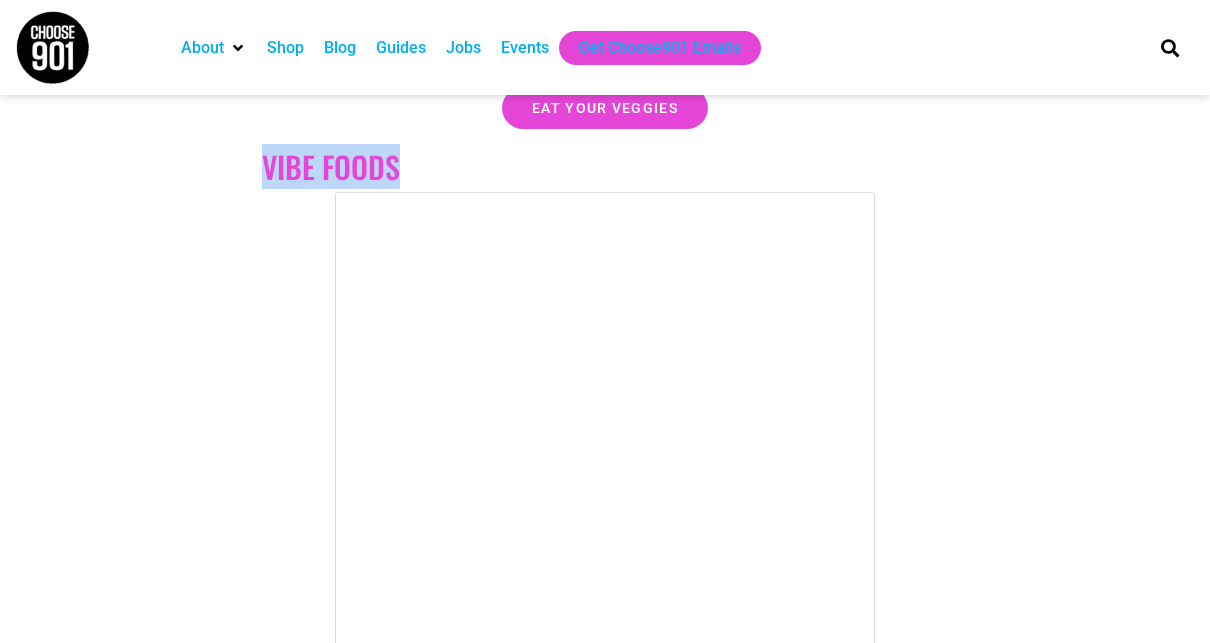 drag, startPoint x: 437, startPoint y: 198, endPoint x: 214, endPoint y: 184, distance: 223.43903 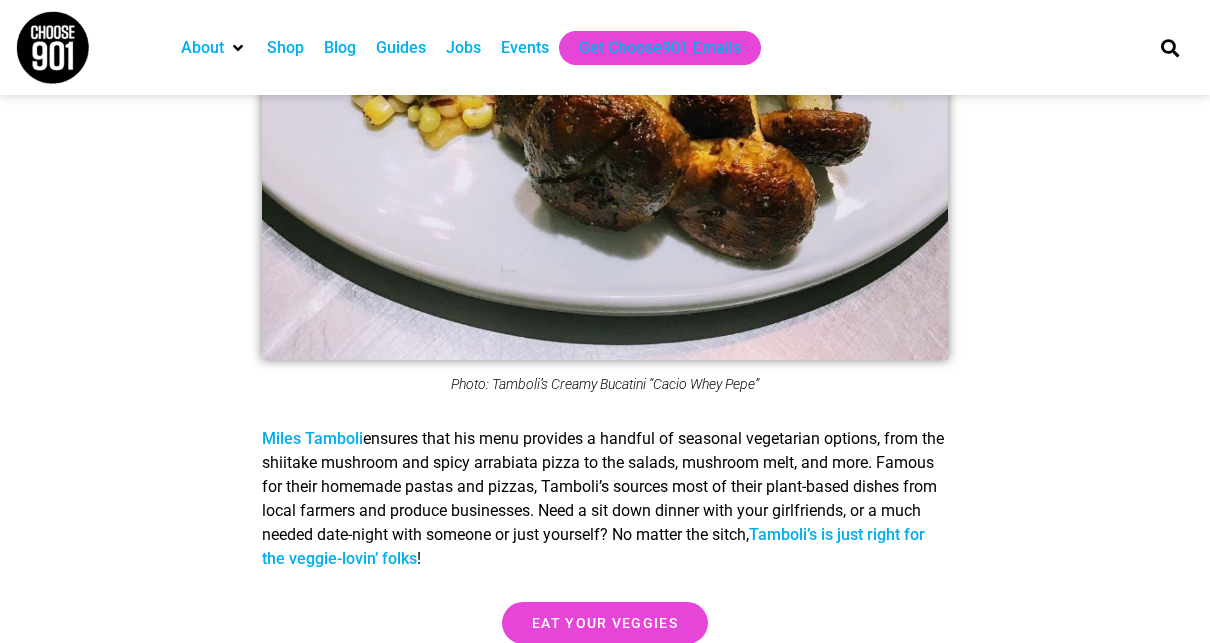 scroll, scrollTop: 26367, scrollLeft: 0, axis: vertical 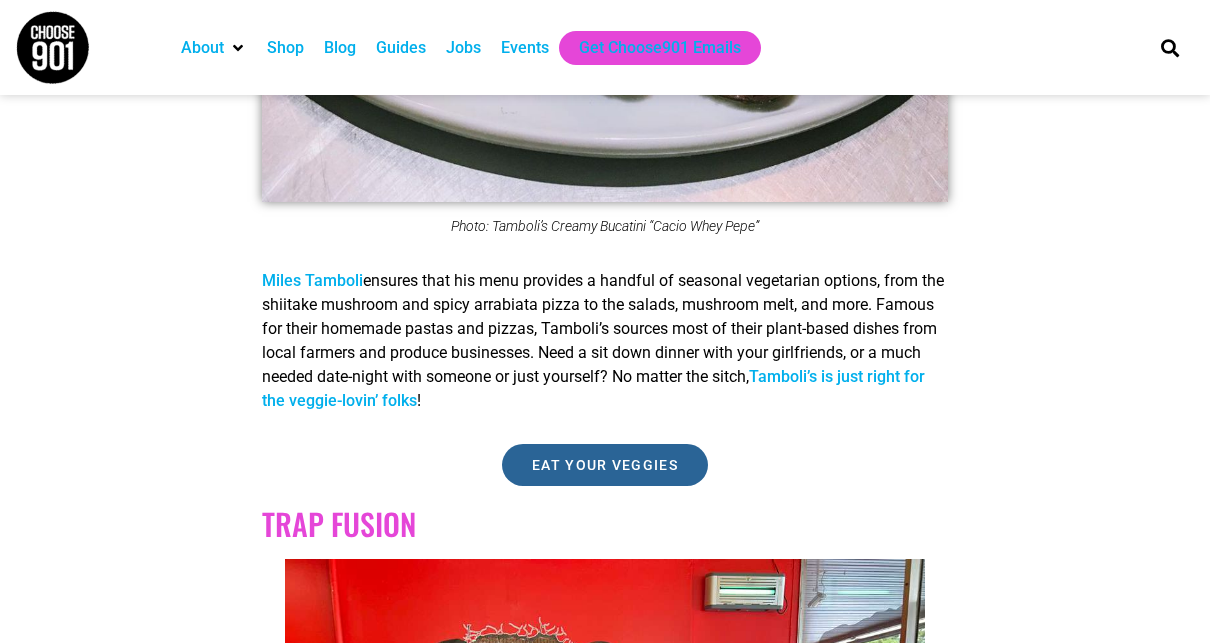 click on "Eat your veggies" at bounding box center [605, 465] 